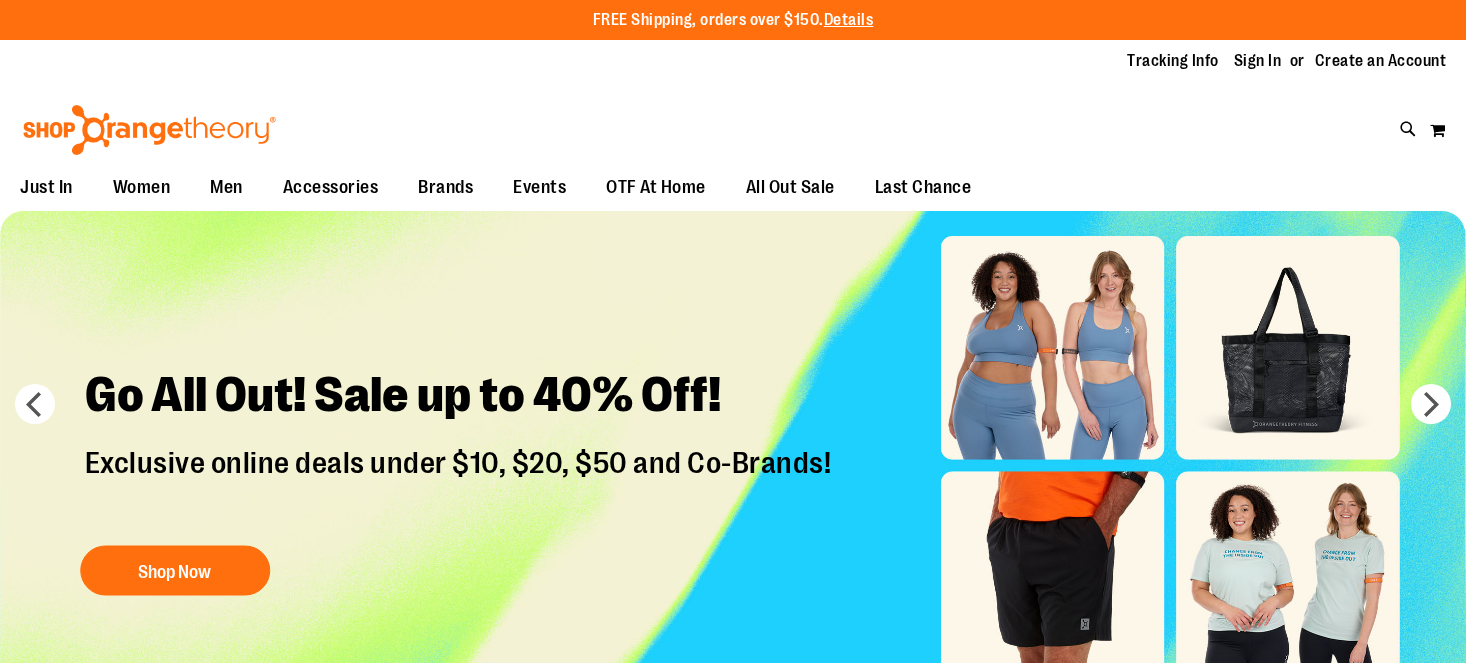 scroll, scrollTop: 0, scrollLeft: 0, axis: both 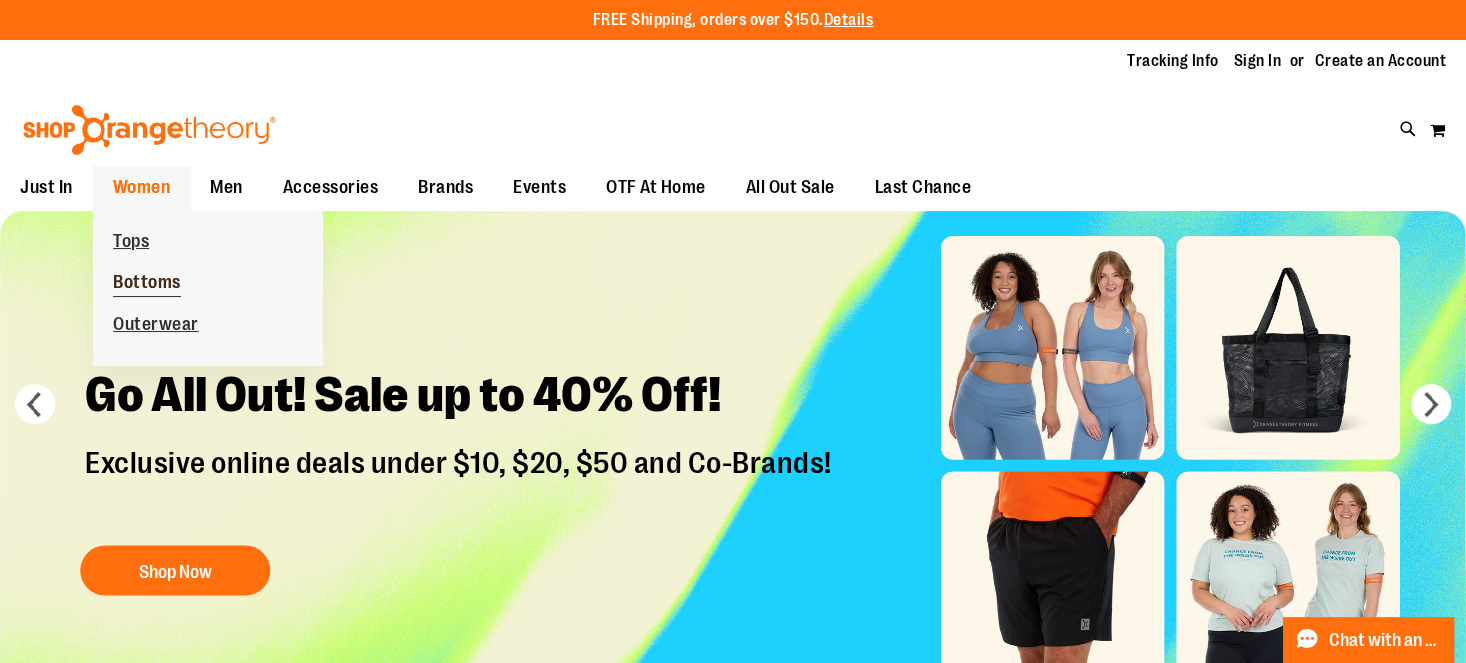 type on "**********" 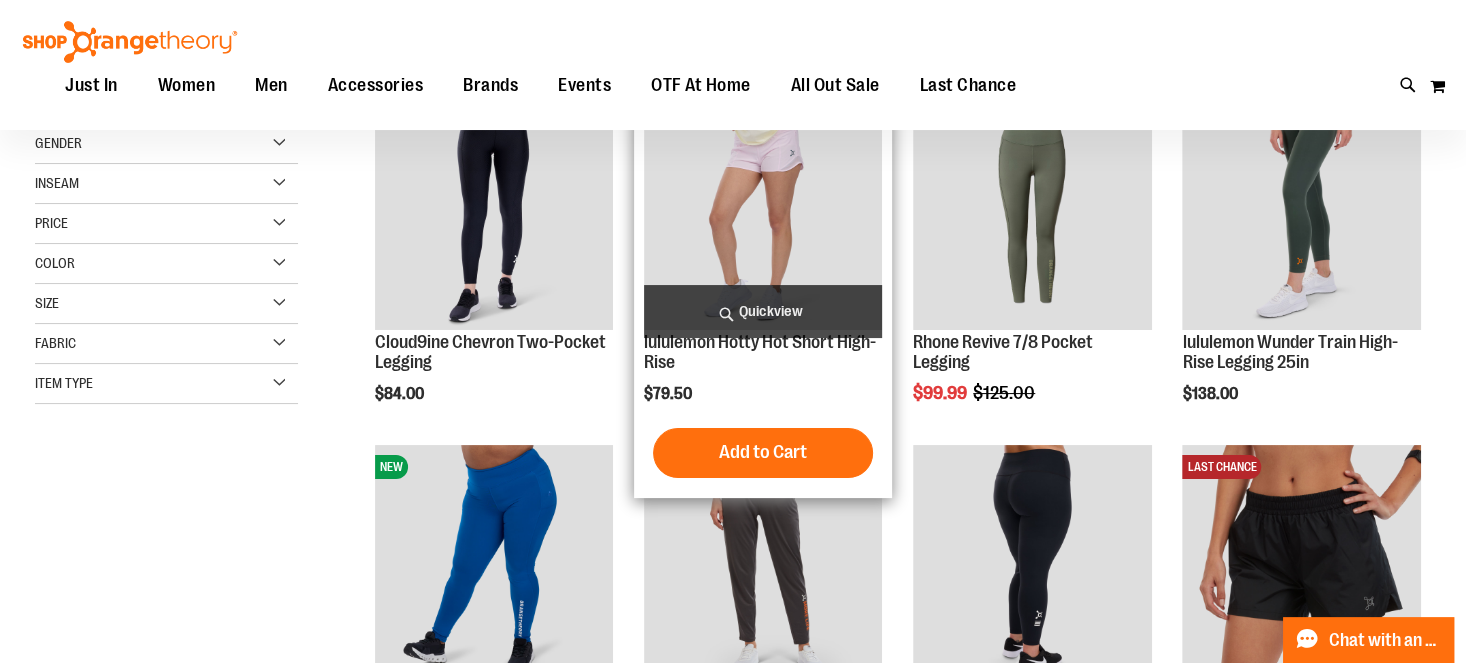 scroll, scrollTop: 0, scrollLeft: 0, axis: both 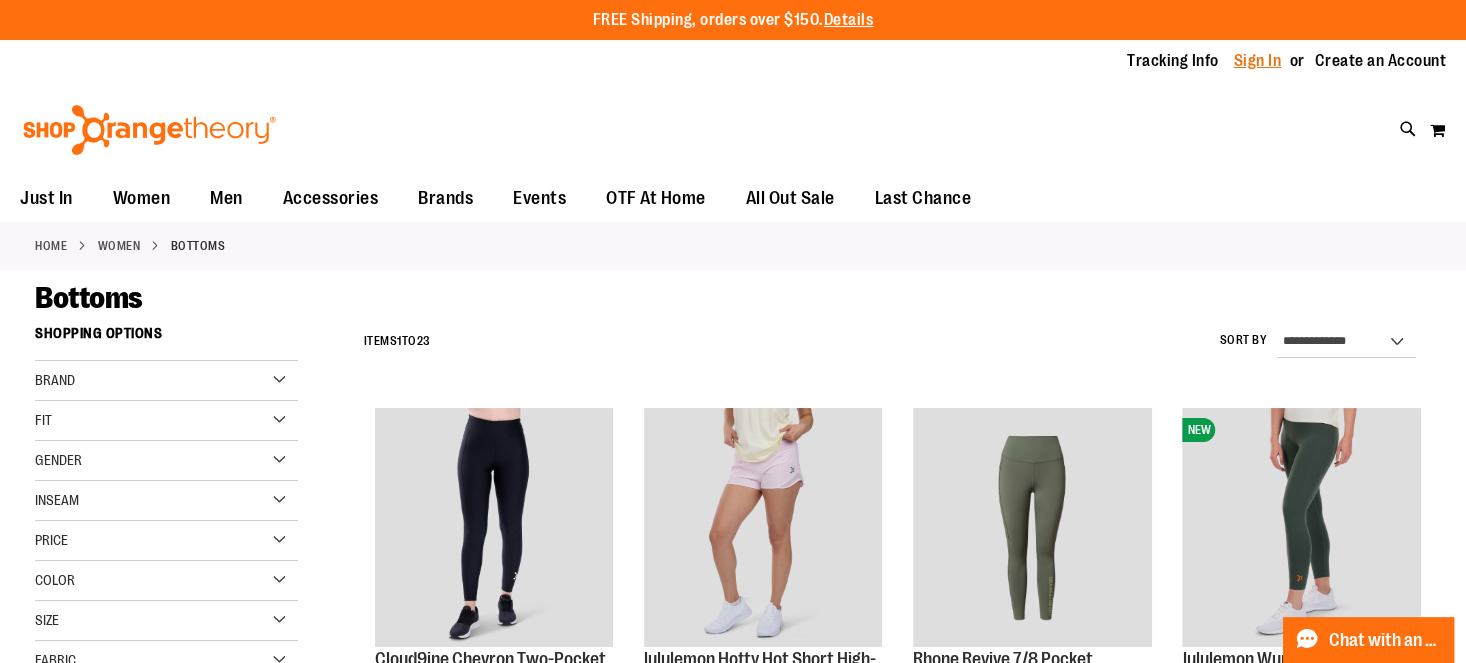 type on "**********" 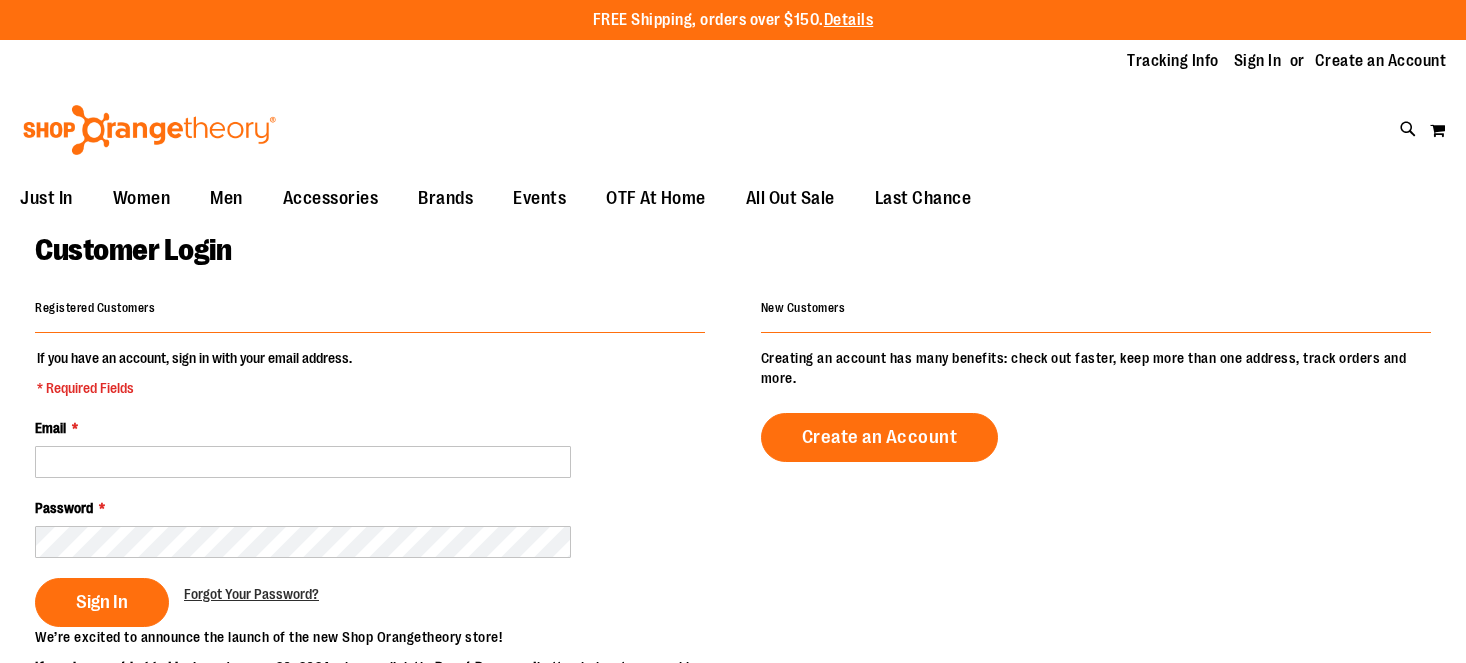 scroll, scrollTop: 0, scrollLeft: 0, axis: both 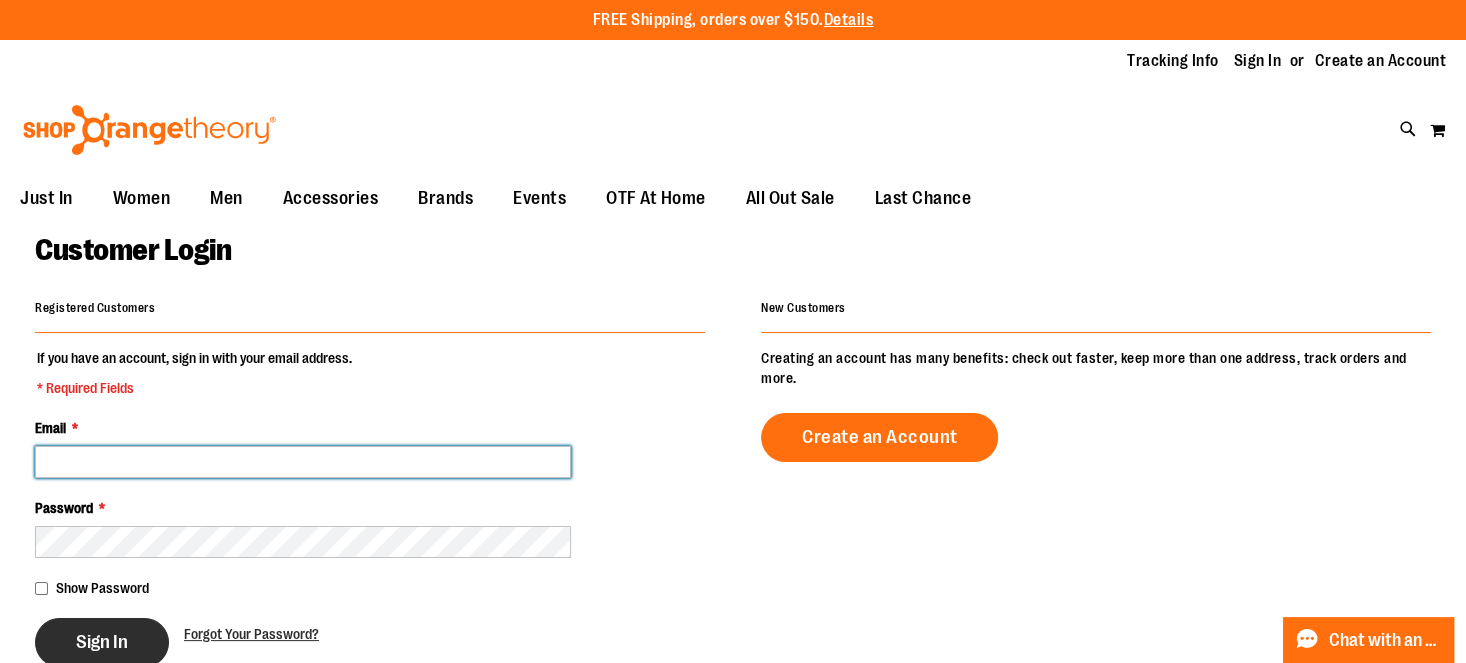 type on "**********" 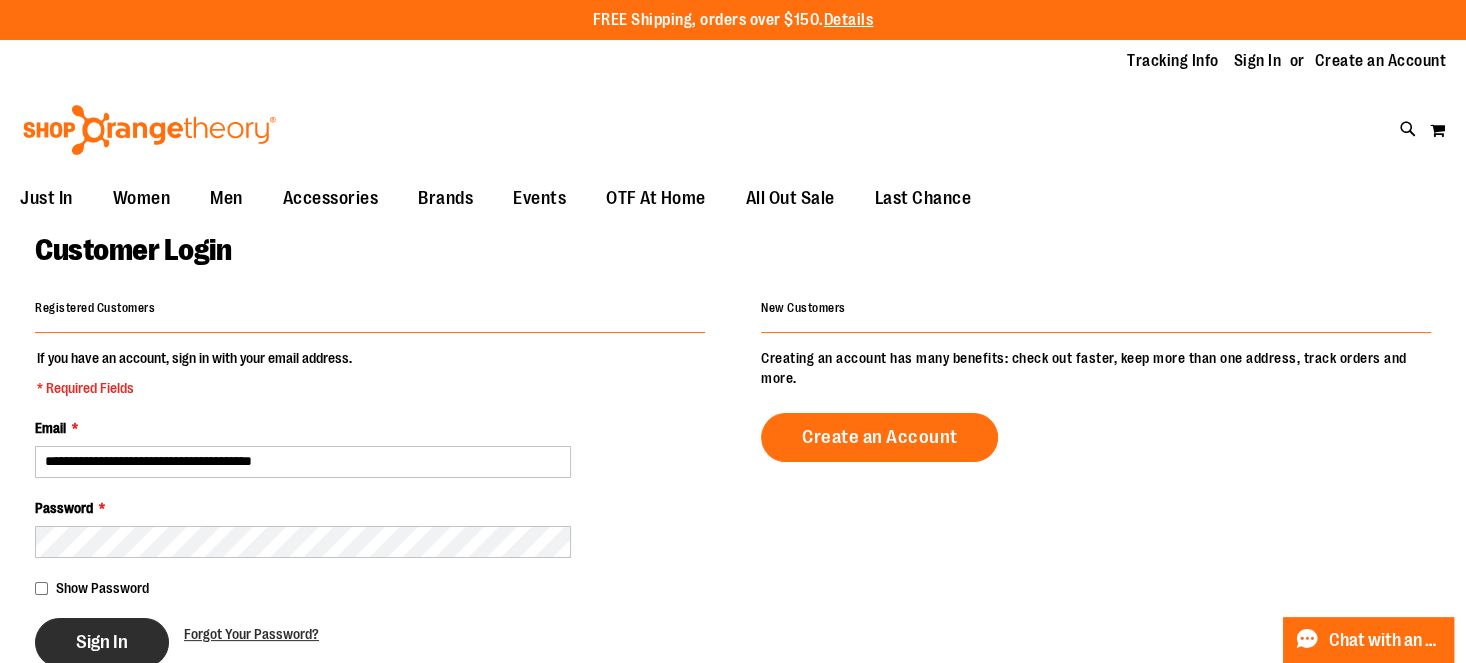 type 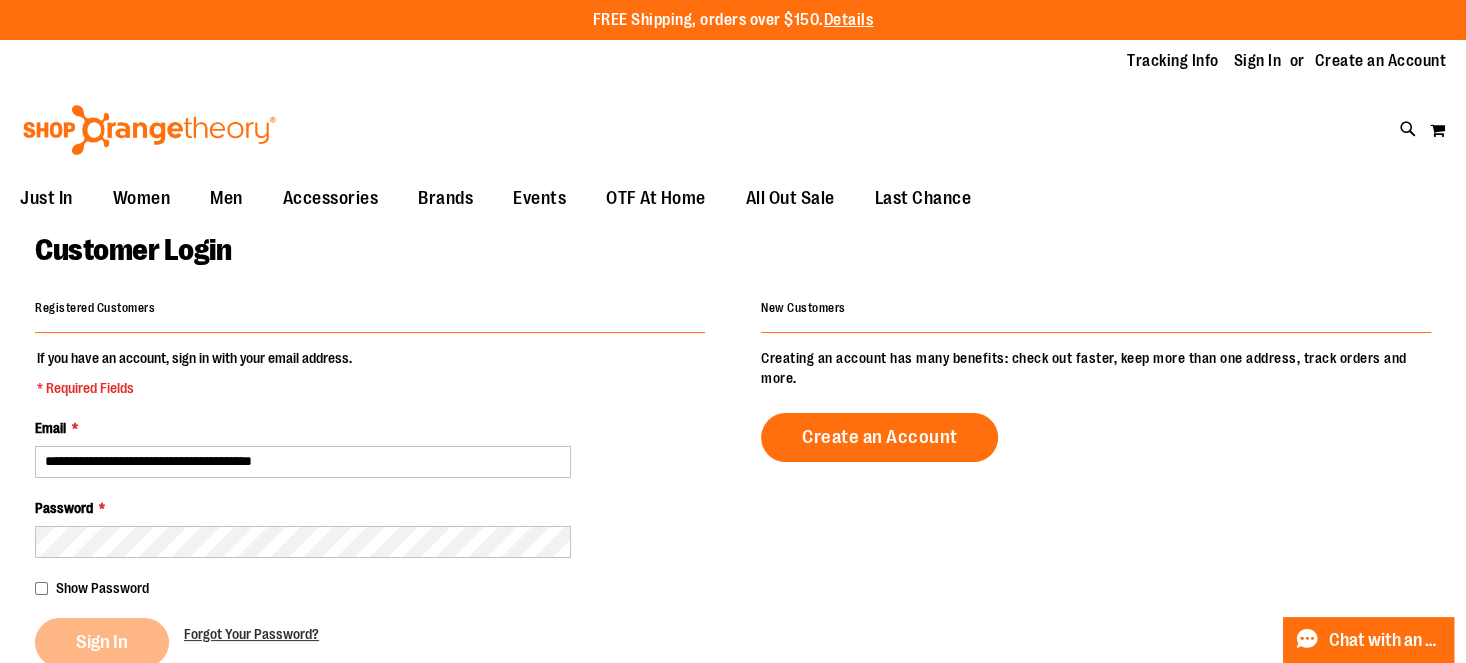 click on "Sign In" at bounding box center [109, 642] 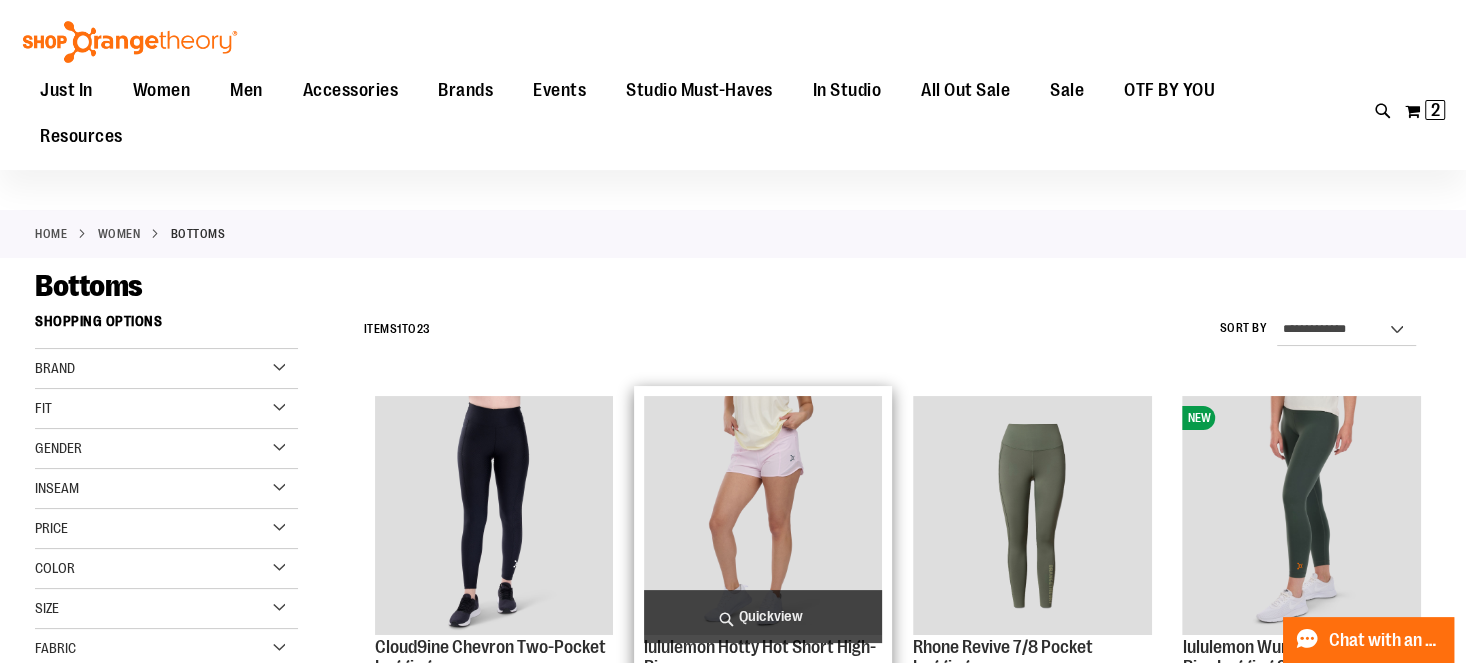 scroll, scrollTop: 111, scrollLeft: 0, axis: vertical 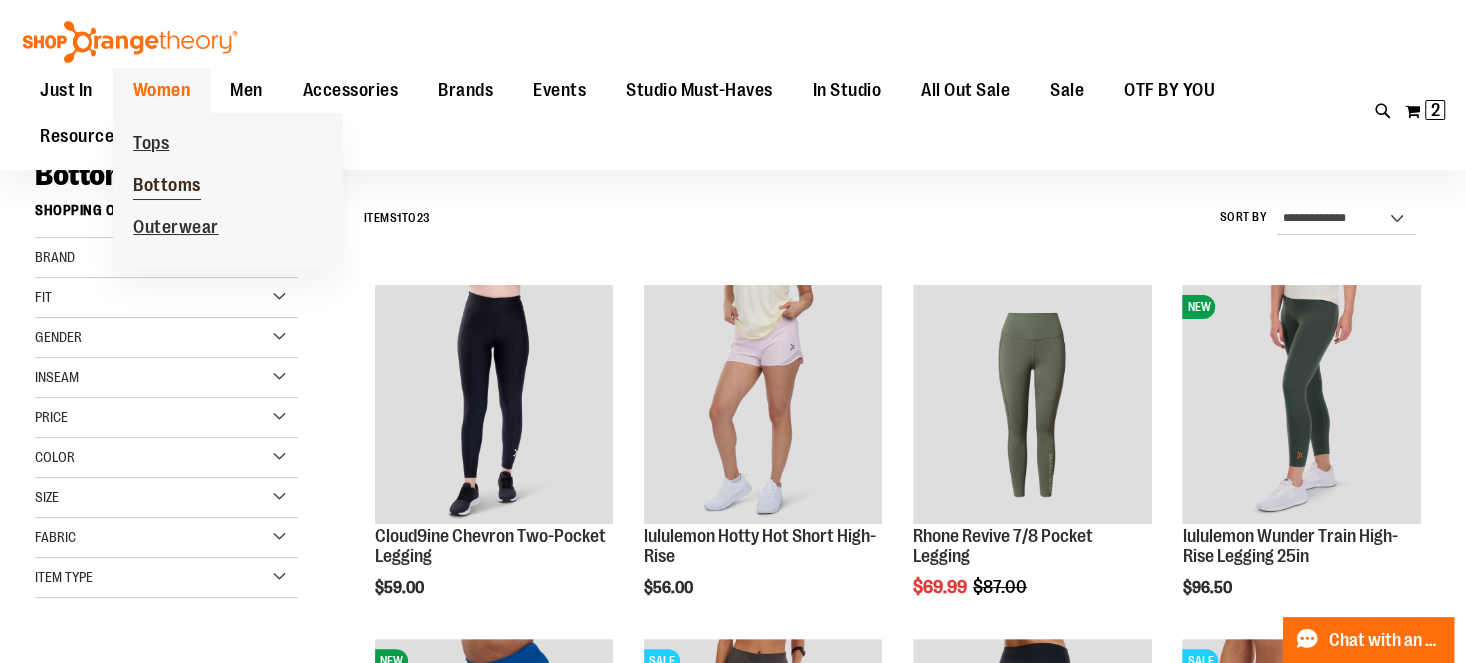 type on "**********" 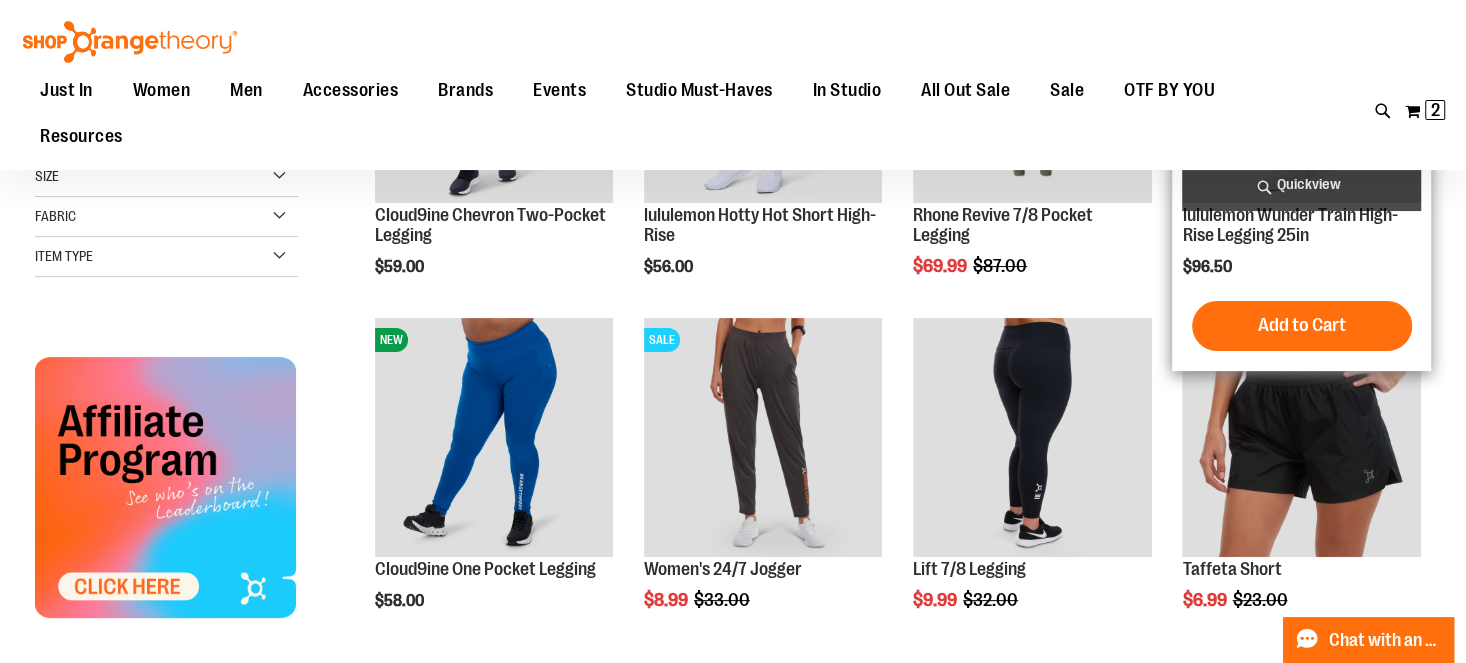 scroll, scrollTop: 0, scrollLeft: 0, axis: both 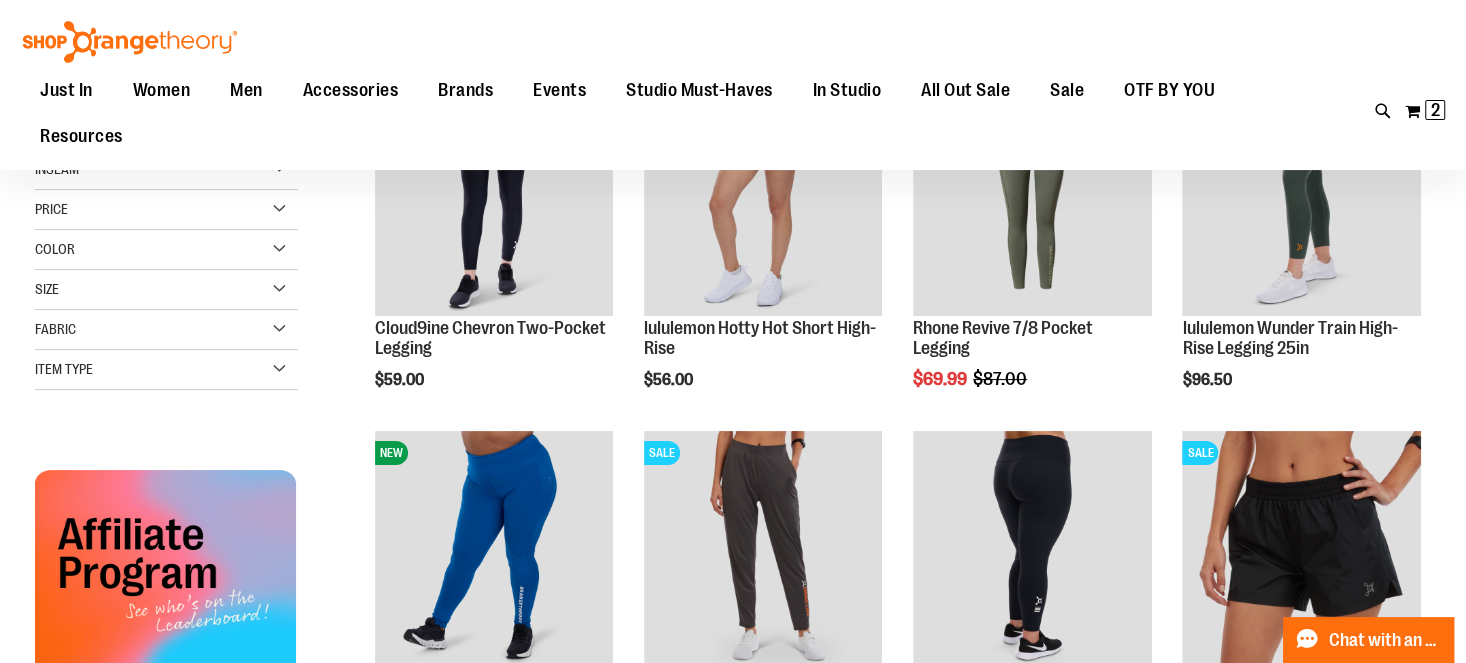 type on "**********" 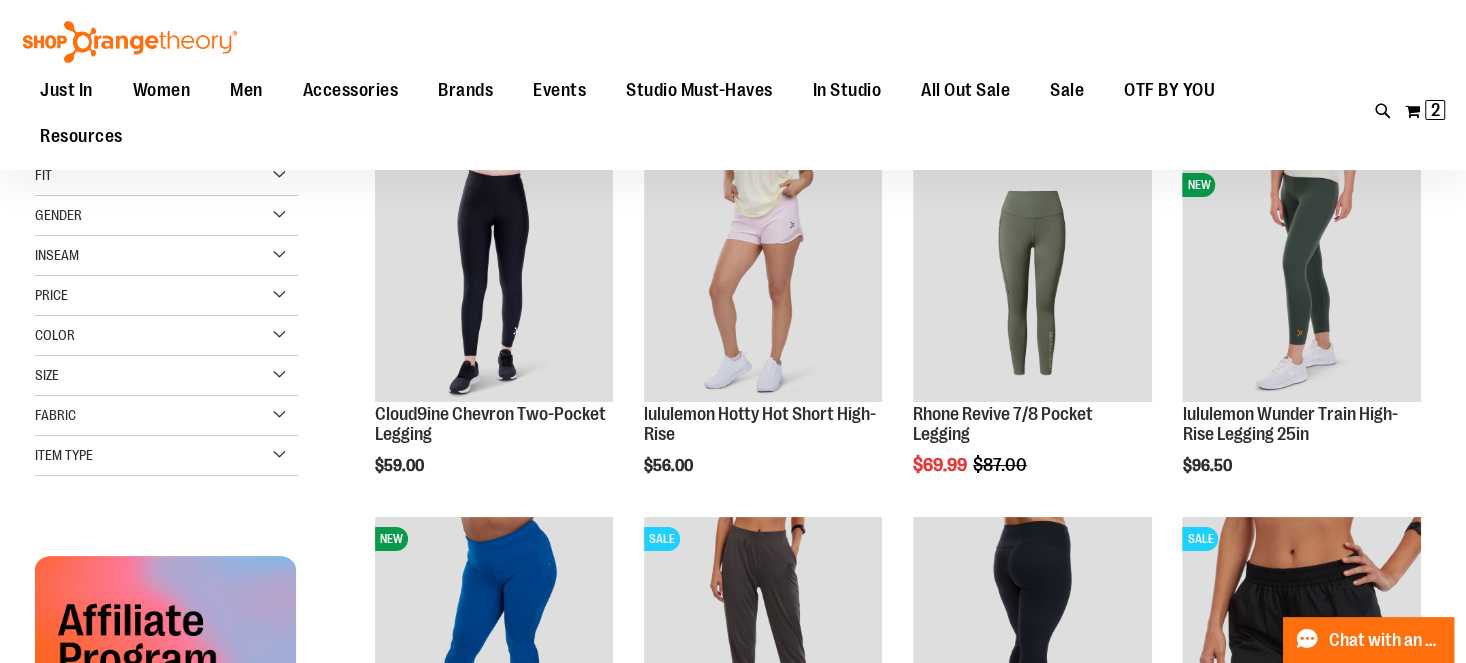 scroll, scrollTop: 7, scrollLeft: 0, axis: vertical 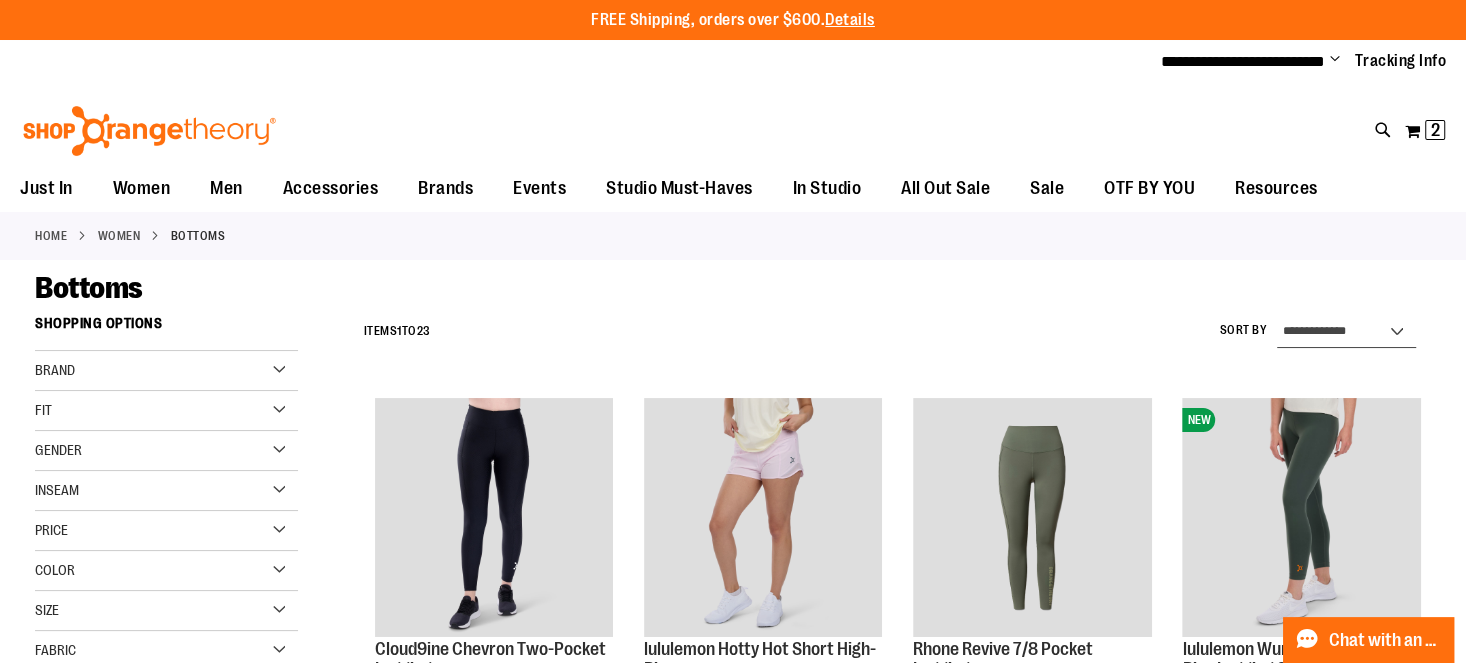 click on "**********" at bounding box center [1346, 332] 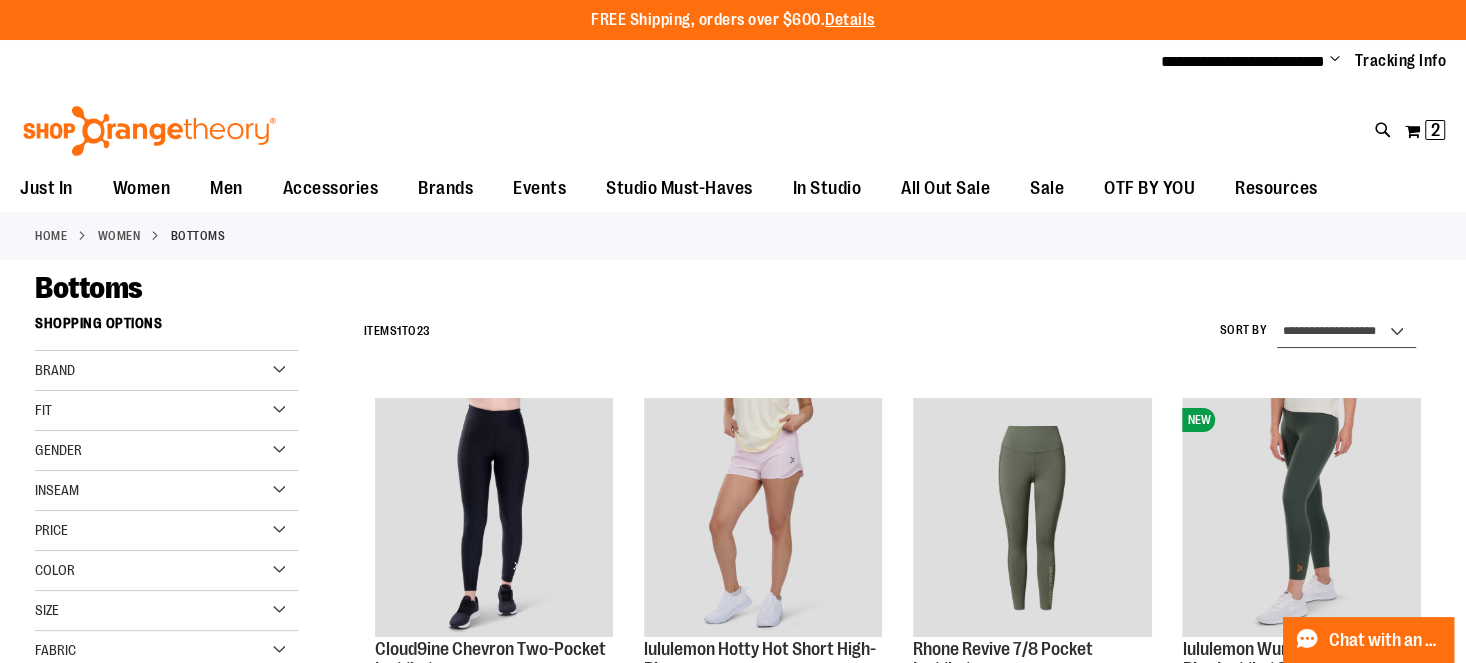 click on "**********" at bounding box center (1346, 332) 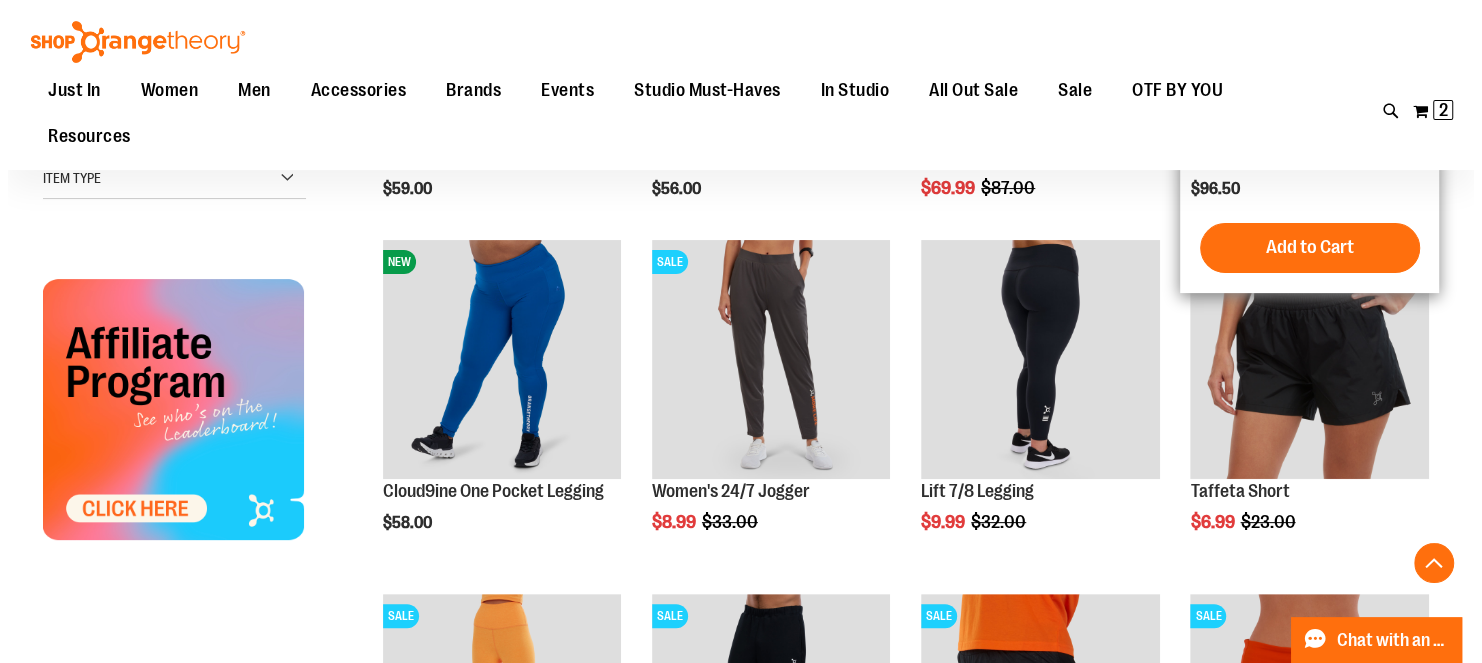 scroll, scrollTop: 304, scrollLeft: 0, axis: vertical 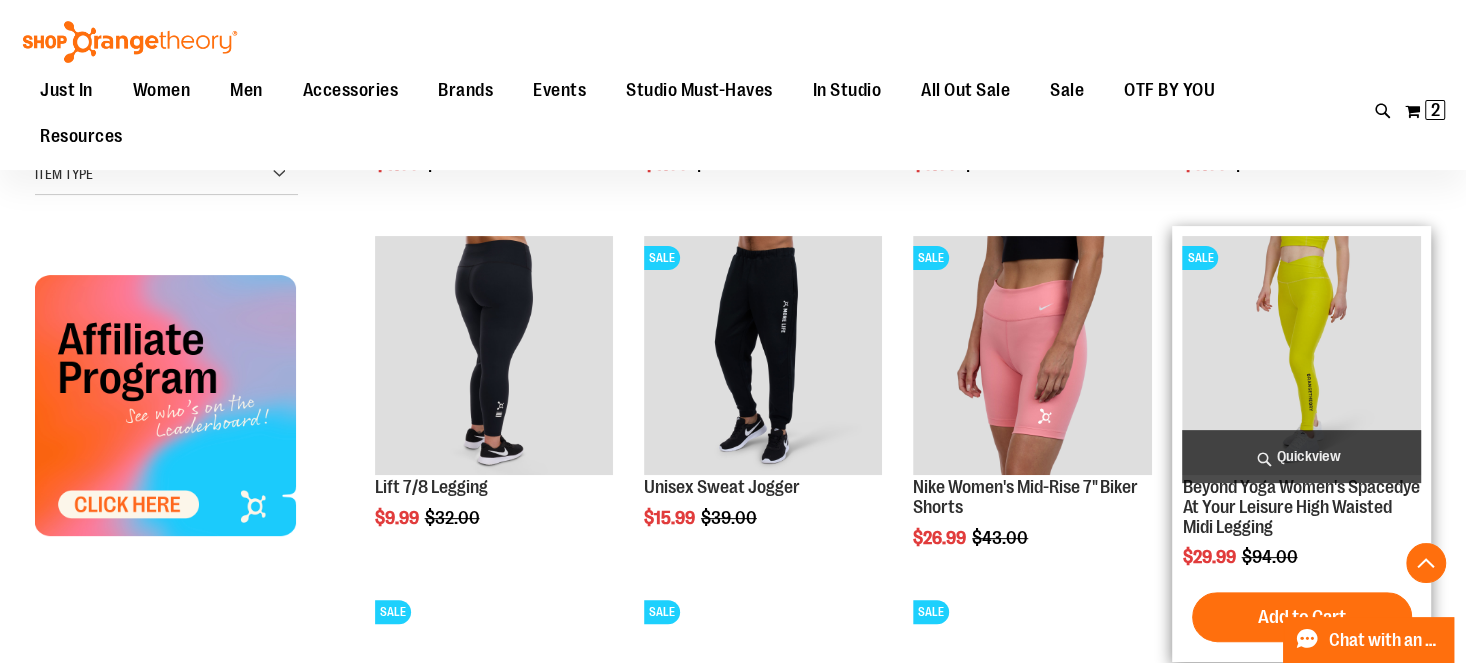 click on "Quickview" at bounding box center [1301, 456] 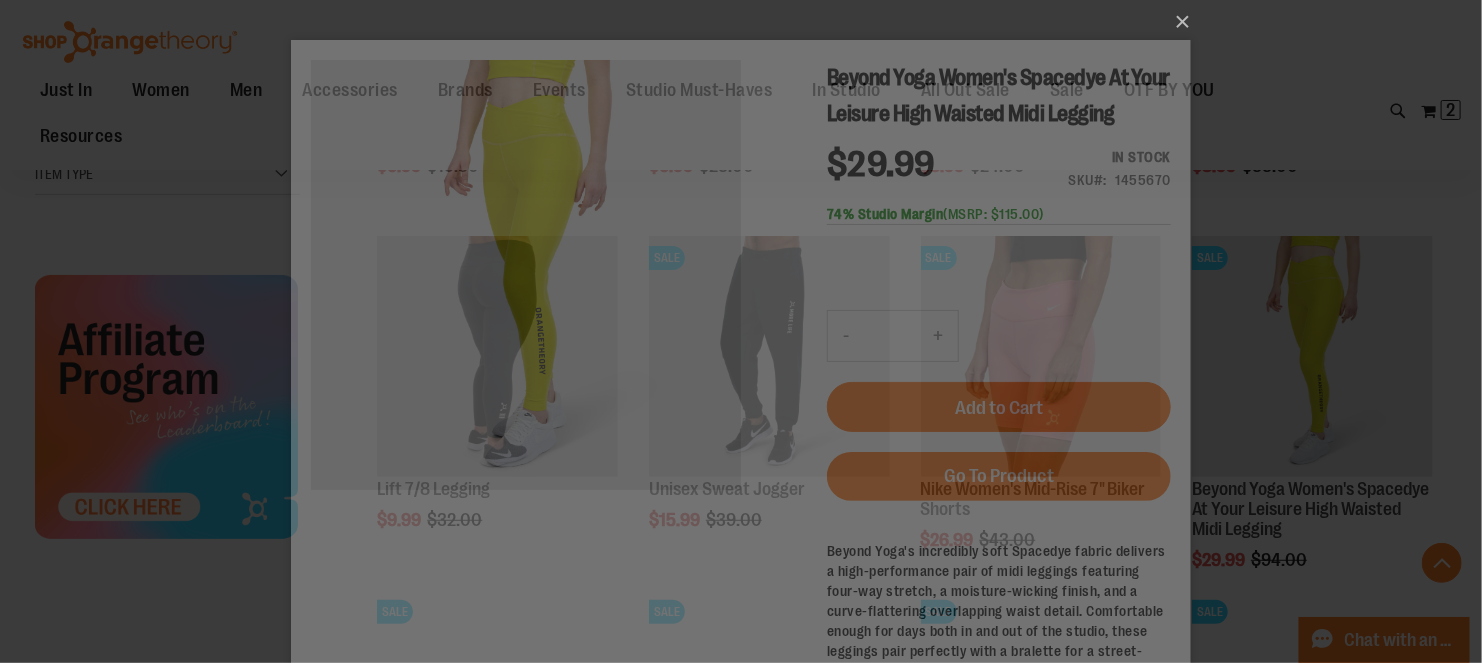 scroll, scrollTop: 0, scrollLeft: 0, axis: both 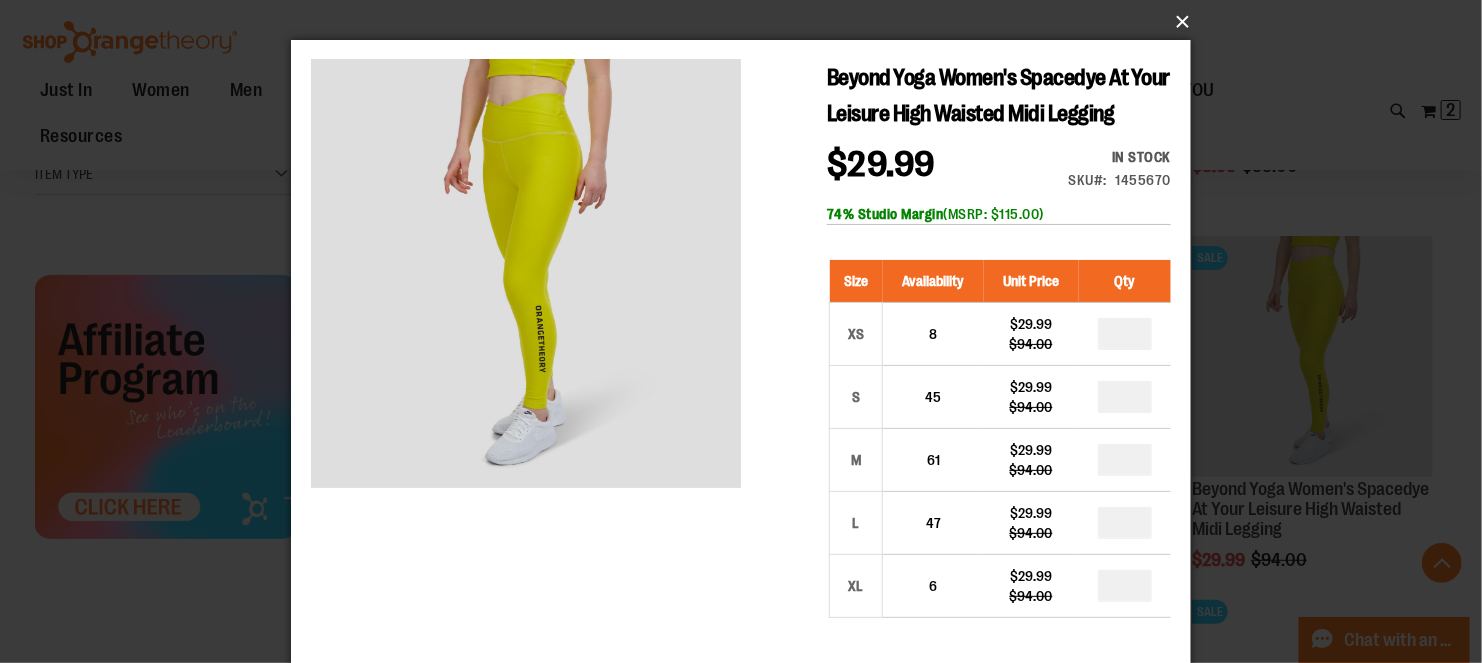 click on "×" at bounding box center (747, 22) 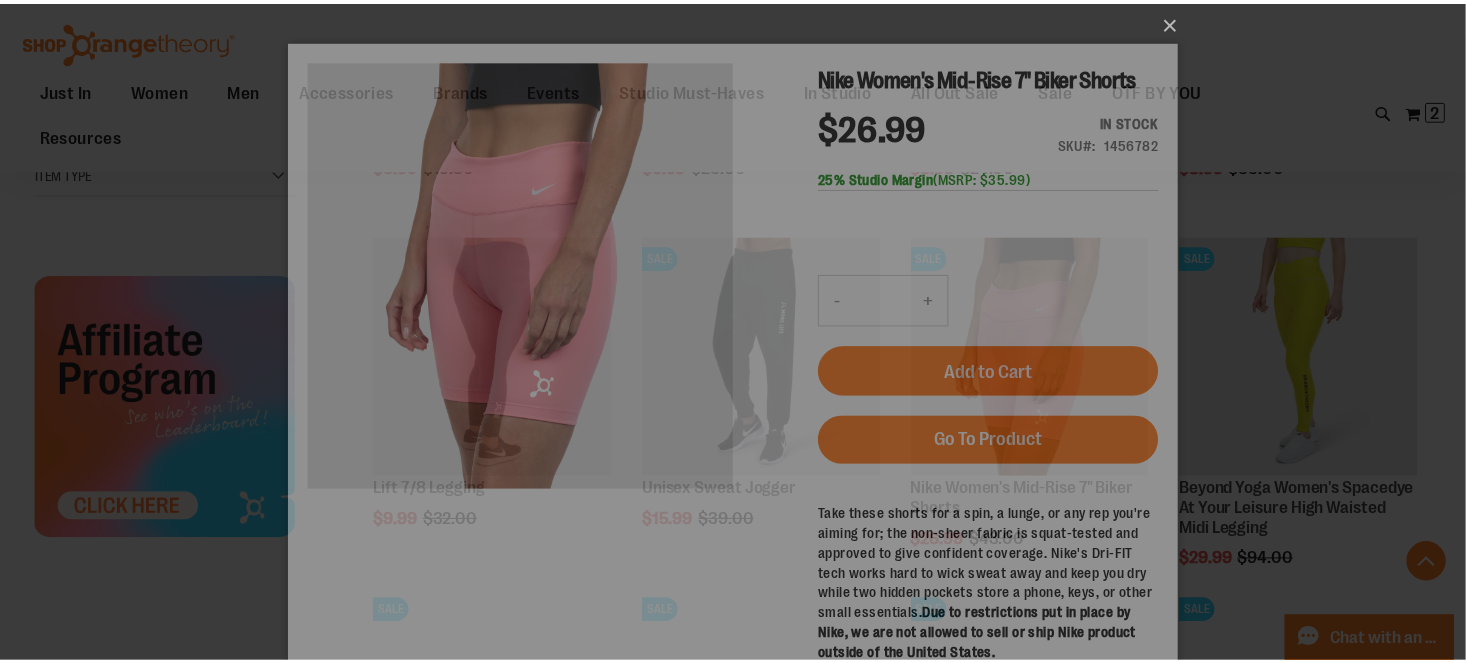 scroll, scrollTop: 0, scrollLeft: 0, axis: both 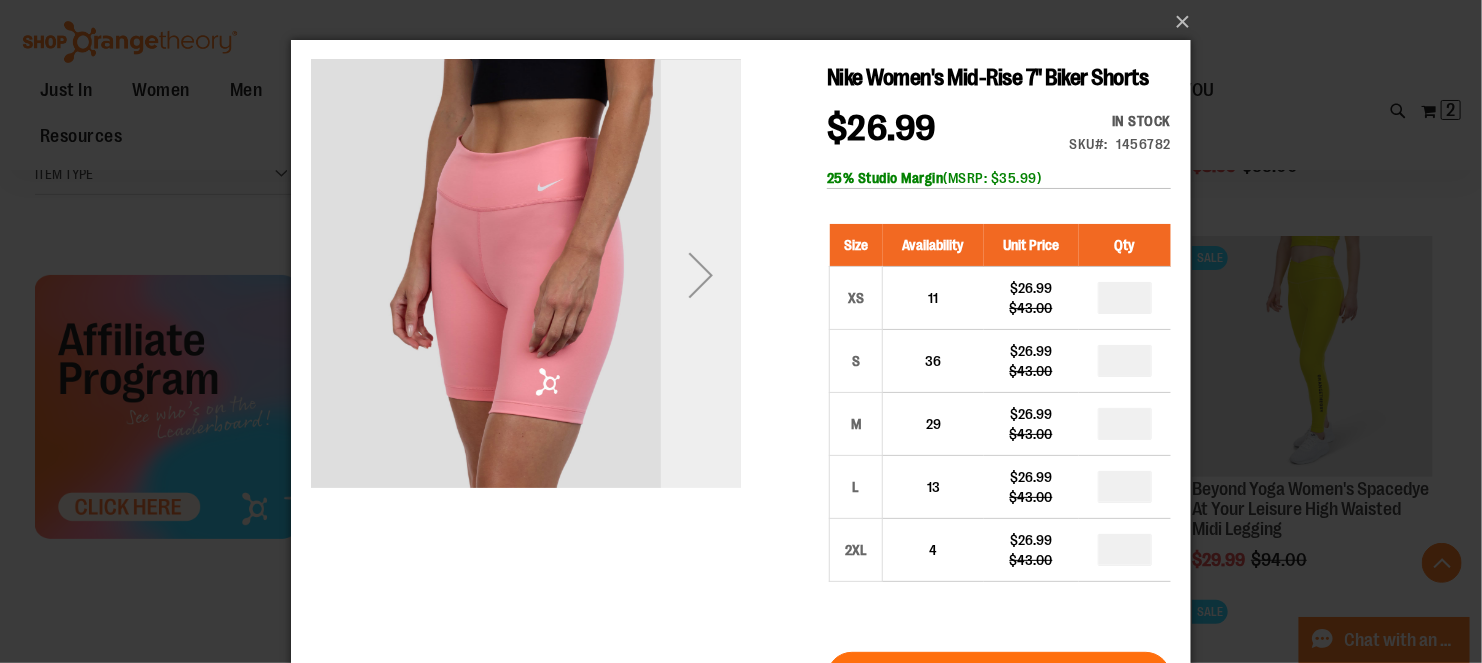 click at bounding box center (700, 274) 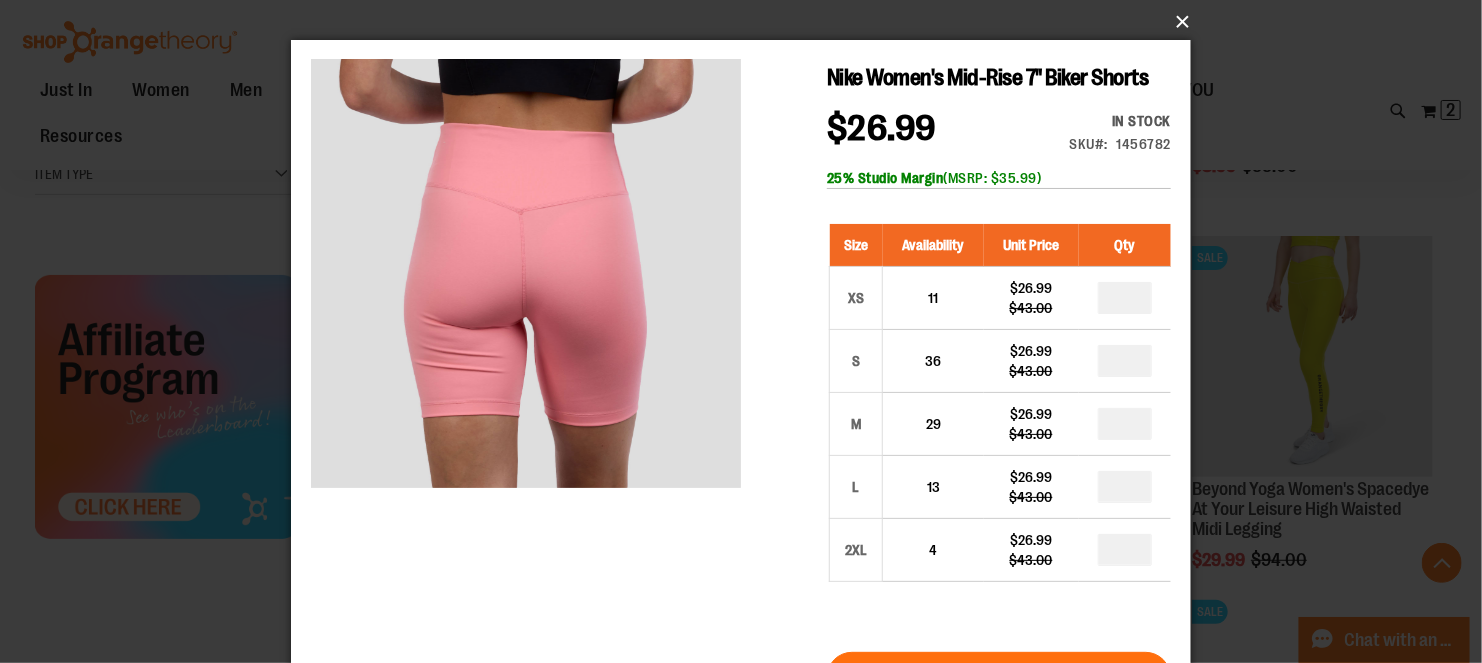 click on "×" at bounding box center (747, 22) 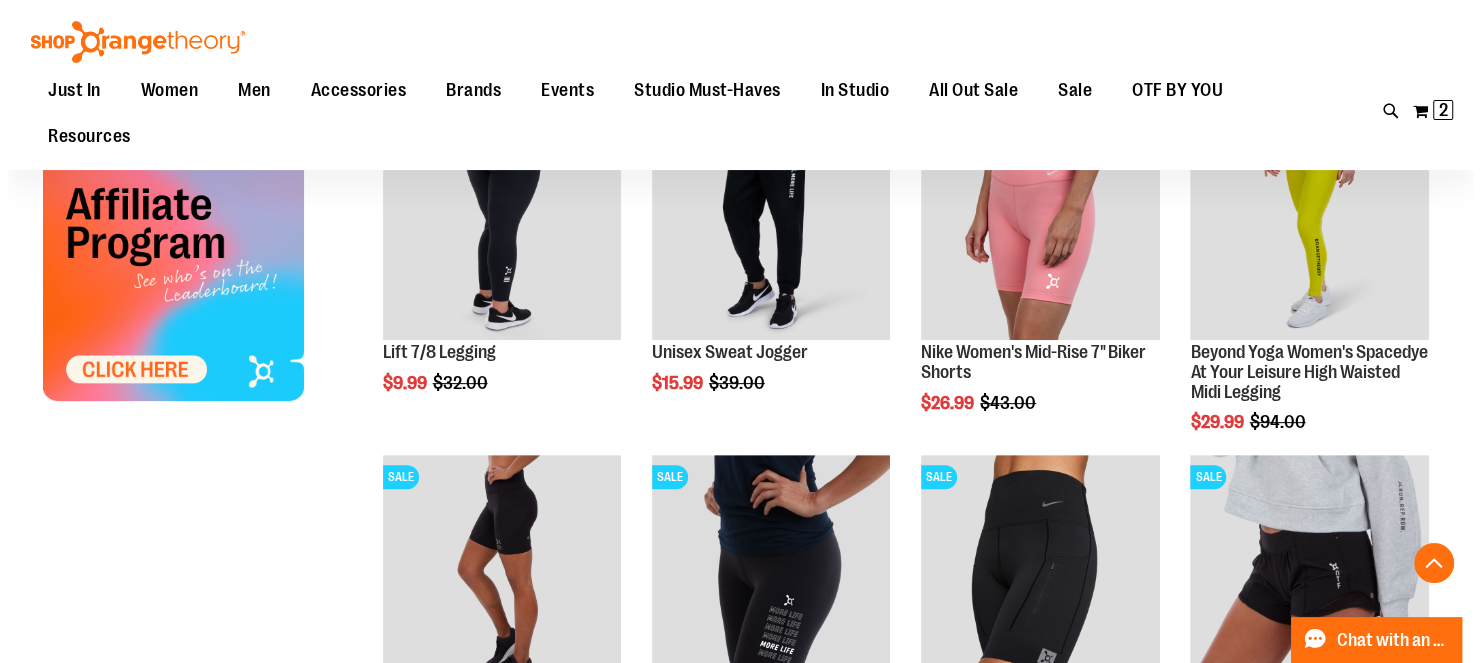 scroll, scrollTop: 304, scrollLeft: 0, axis: vertical 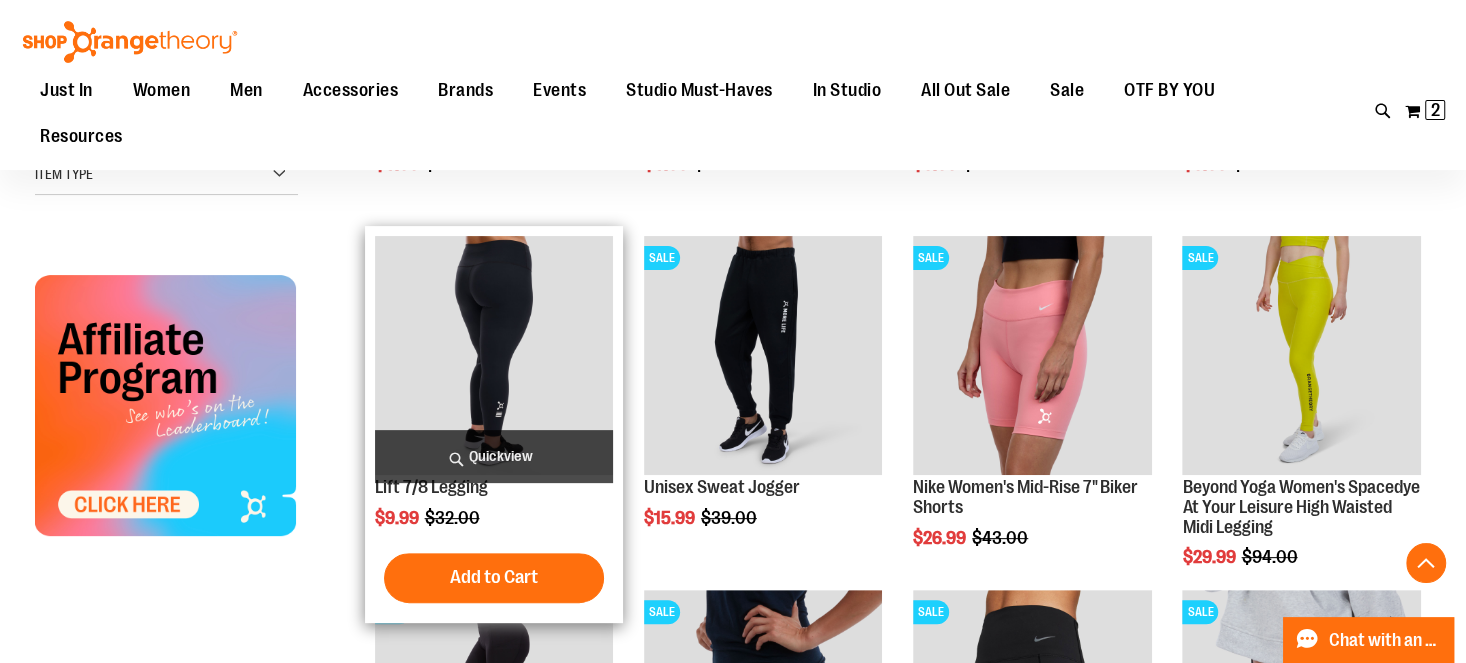 click on "Quickview" at bounding box center [494, 456] 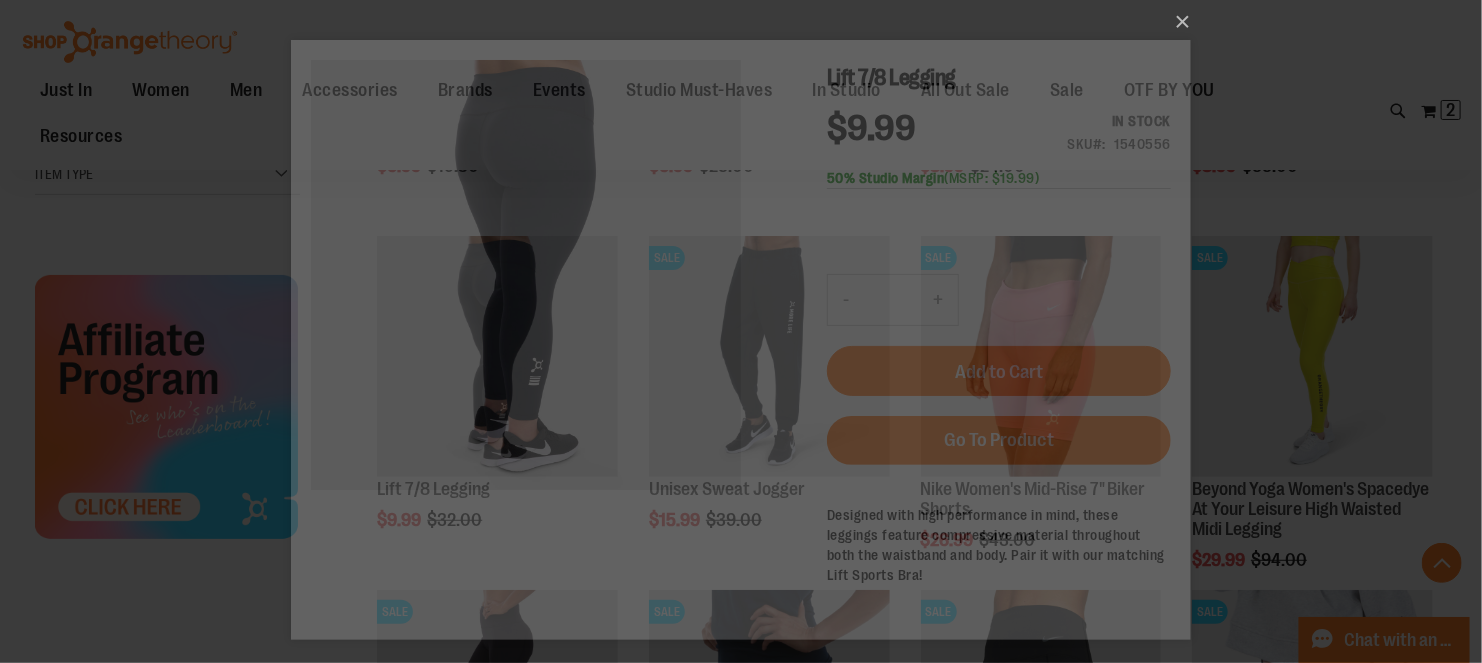 scroll, scrollTop: 0, scrollLeft: 0, axis: both 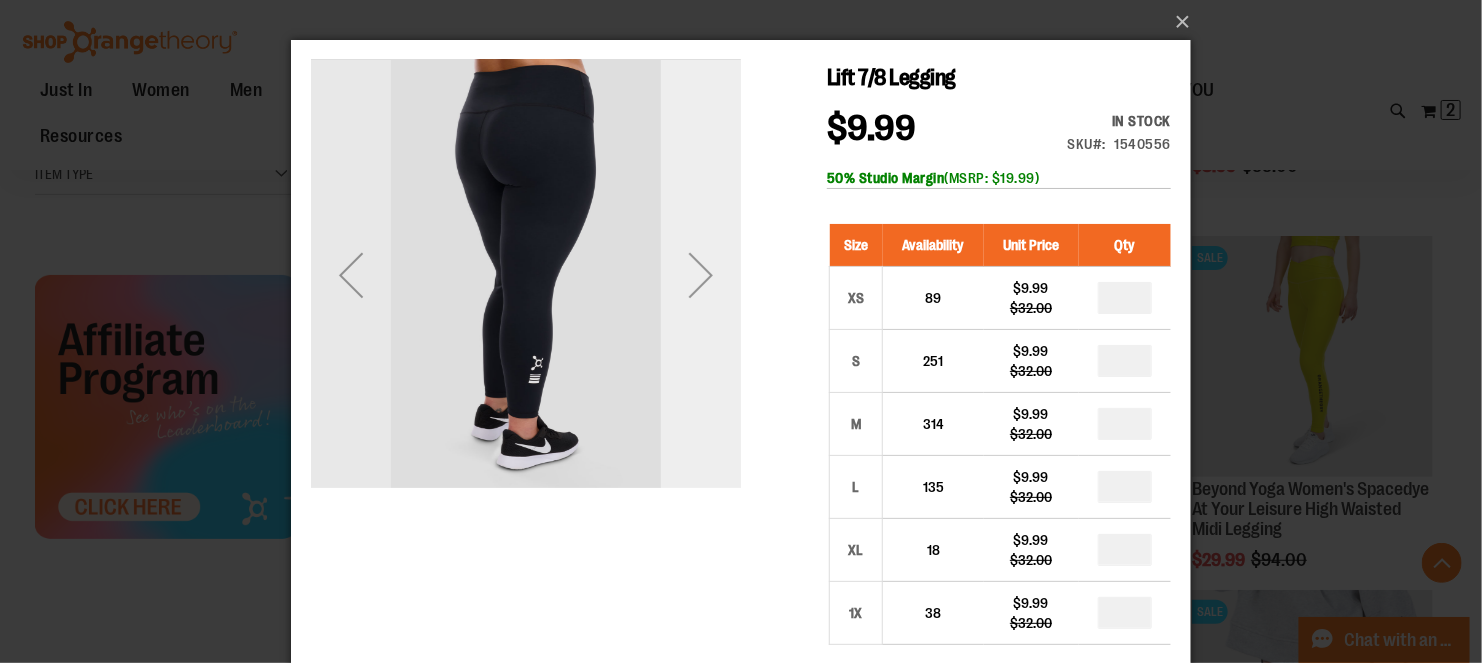 click at bounding box center [700, 274] 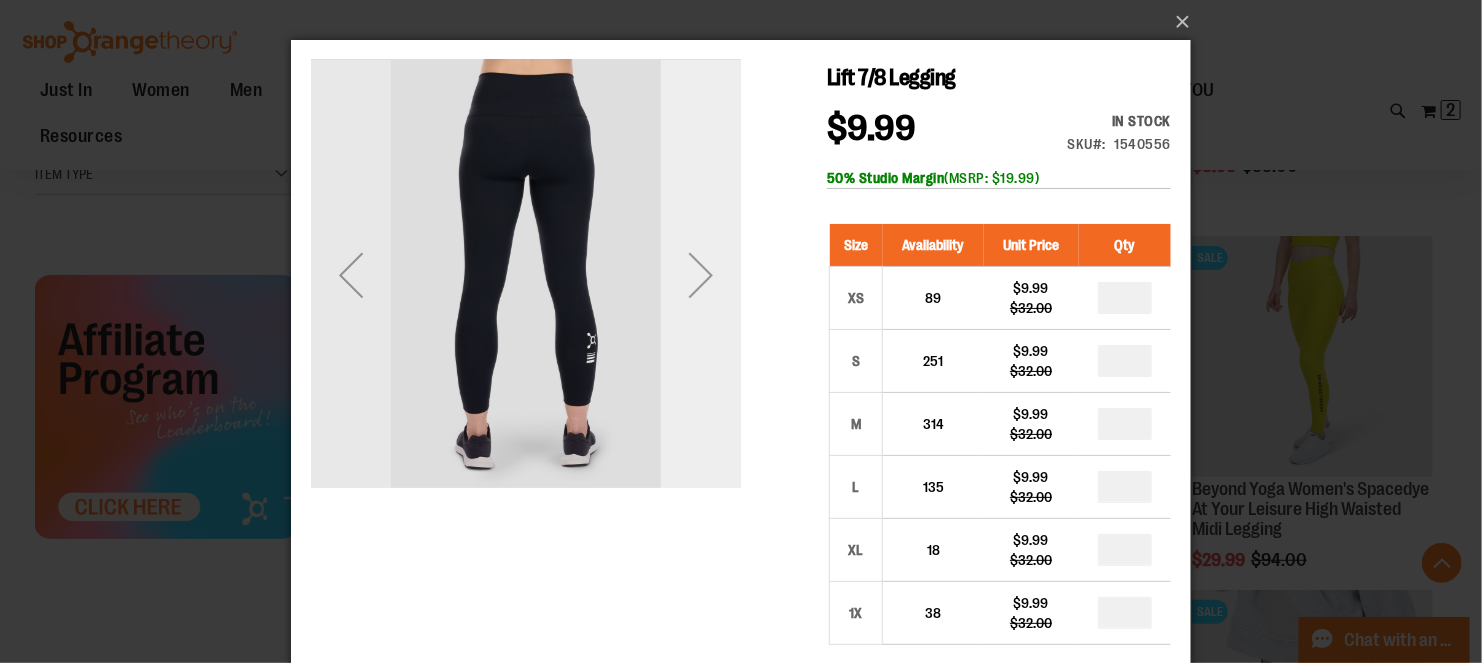 click at bounding box center [700, 274] 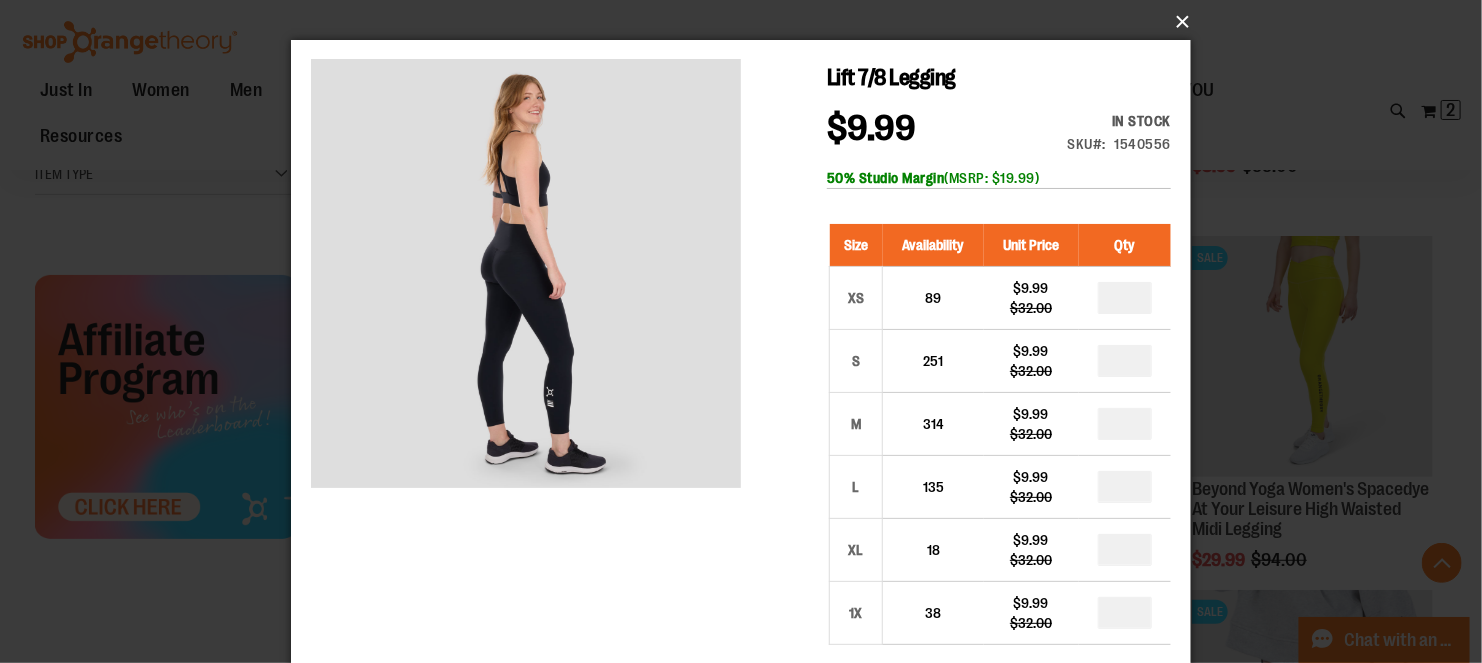 click on "×" at bounding box center [747, 22] 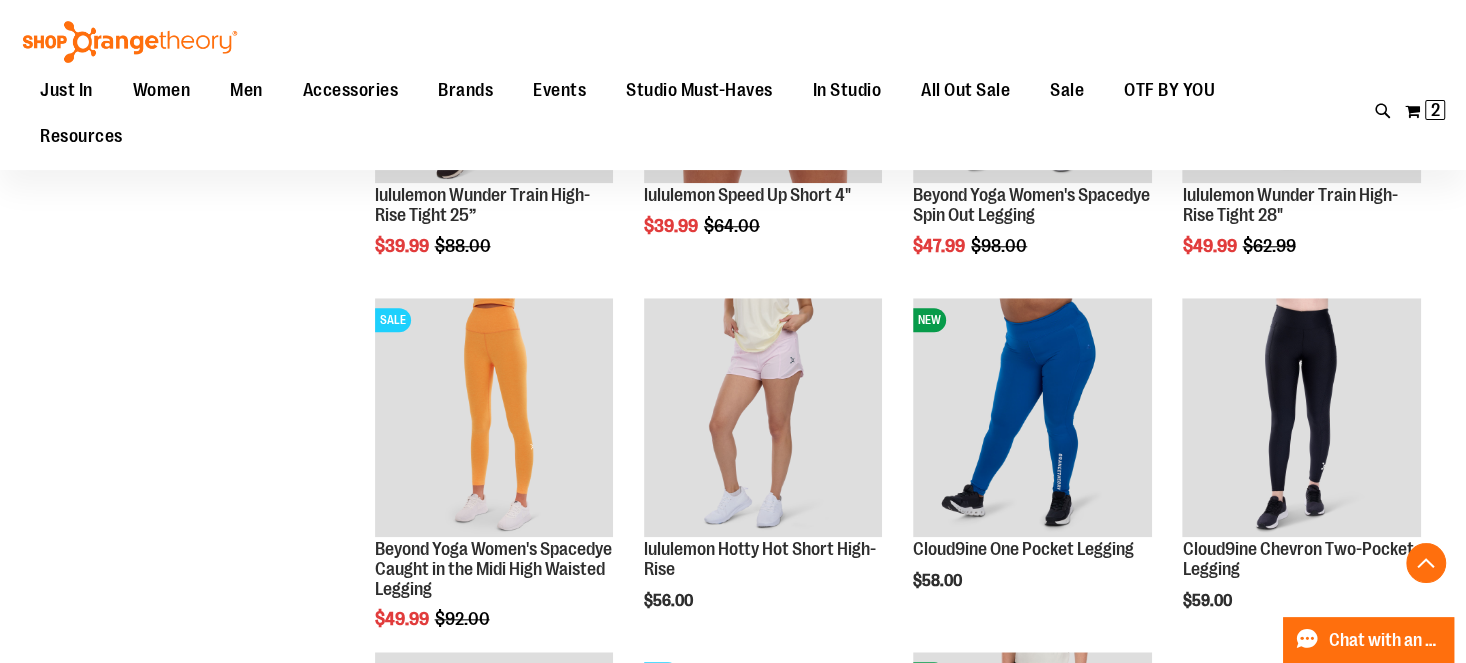 scroll, scrollTop: 1415, scrollLeft: 0, axis: vertical 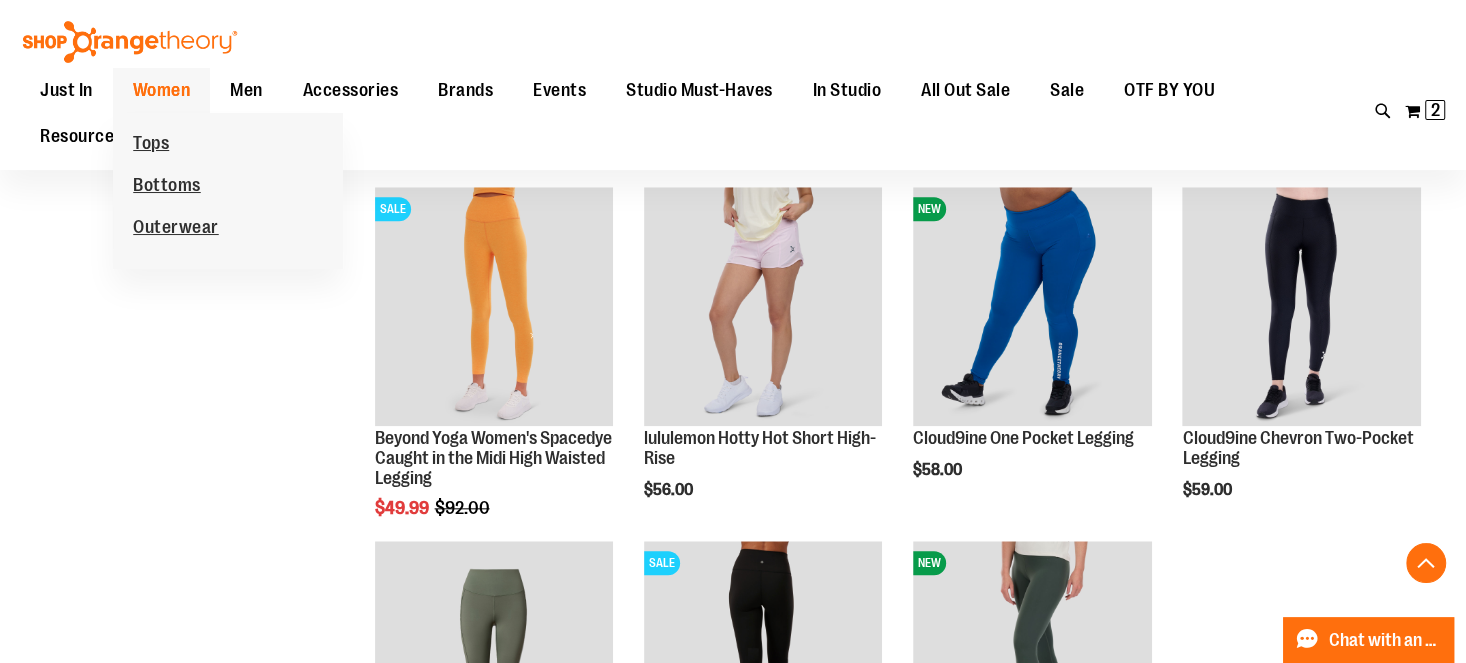 click on "Women" at bounding box center (162, 90) 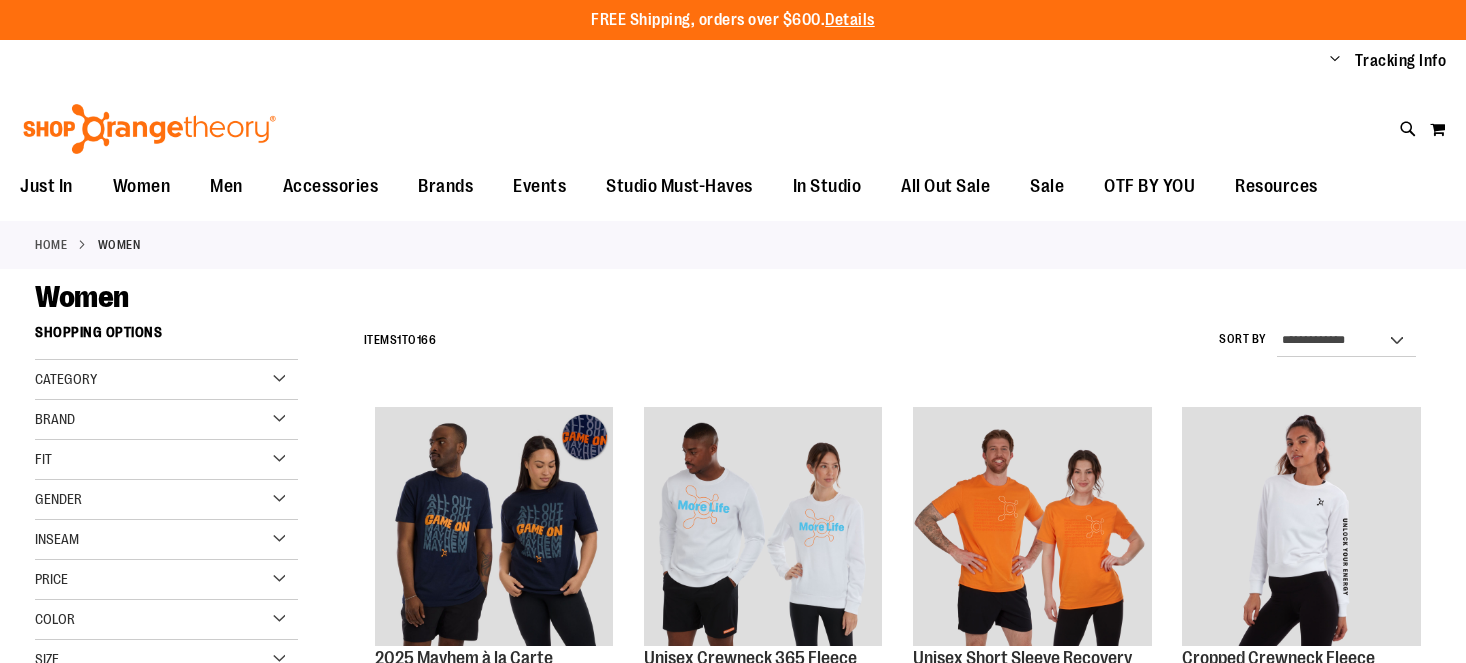 scroll, scrollTop: 0, scrollLeft: 0, axis: both 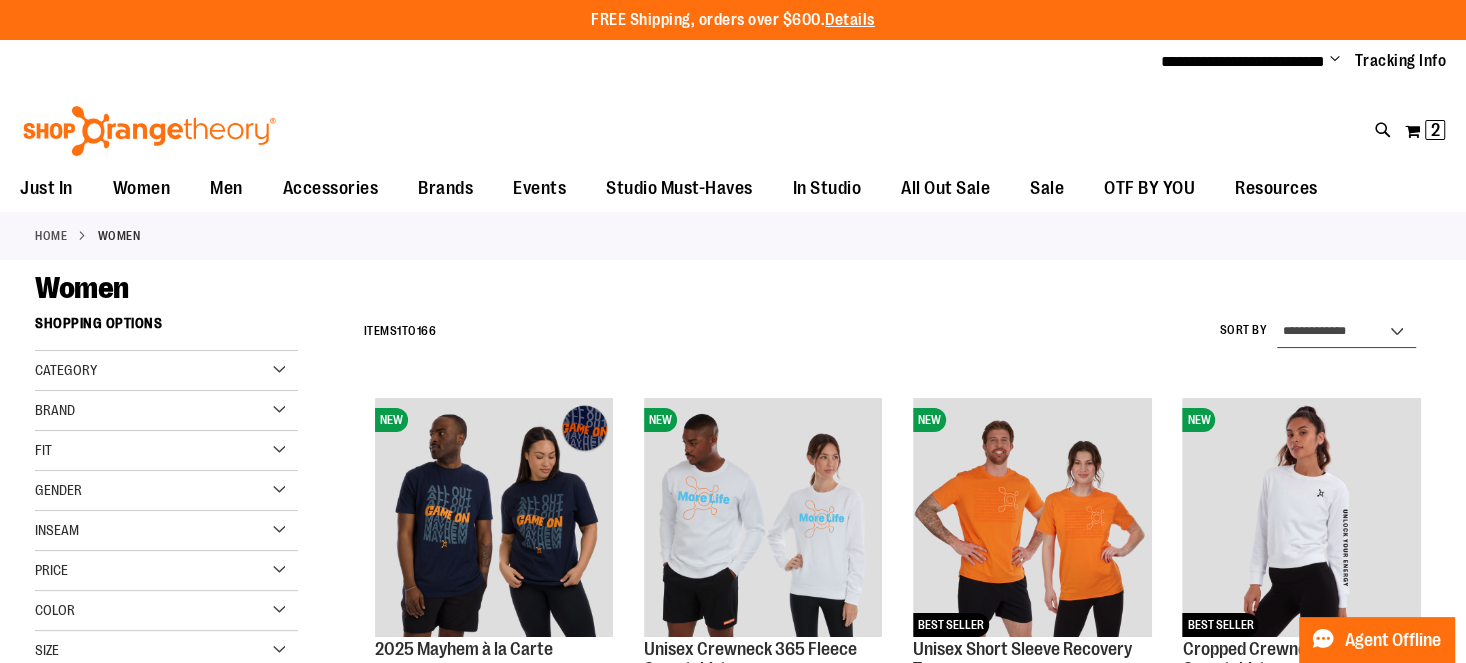 click on "**********" at bounding box center (1346, 332) 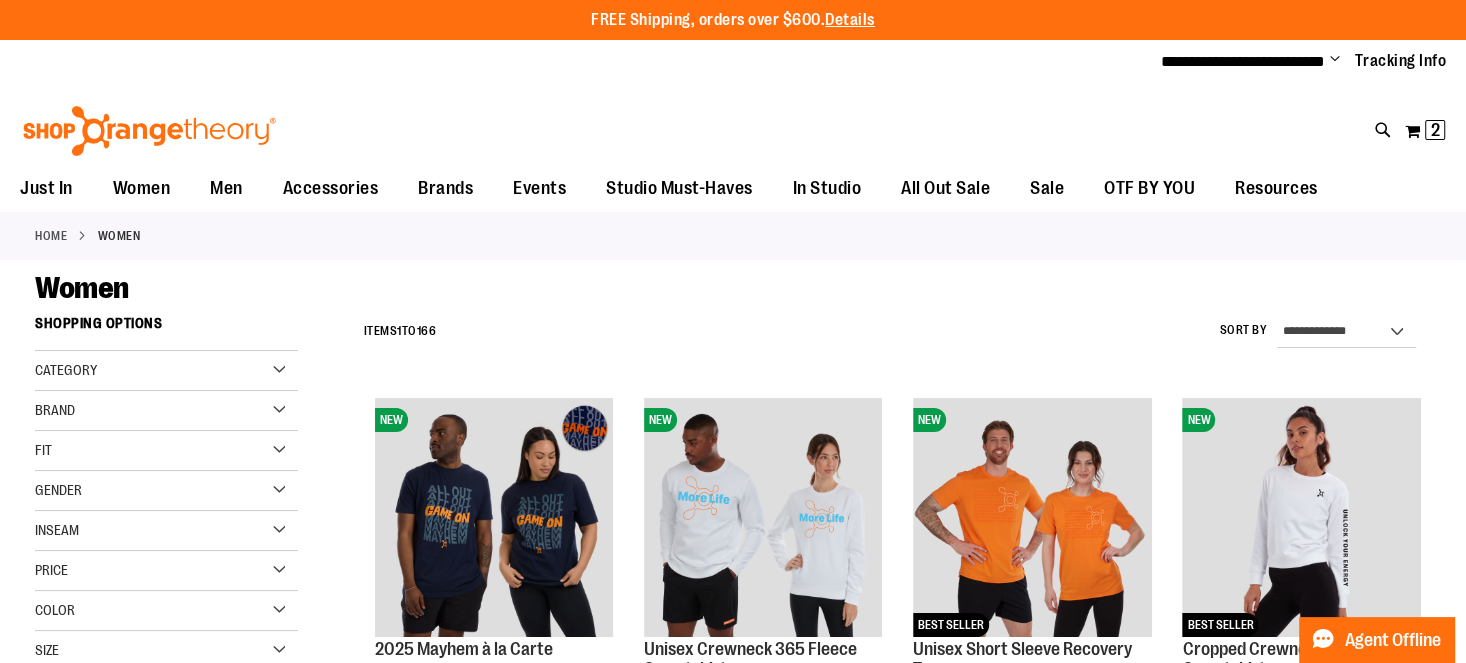 type on "**********" 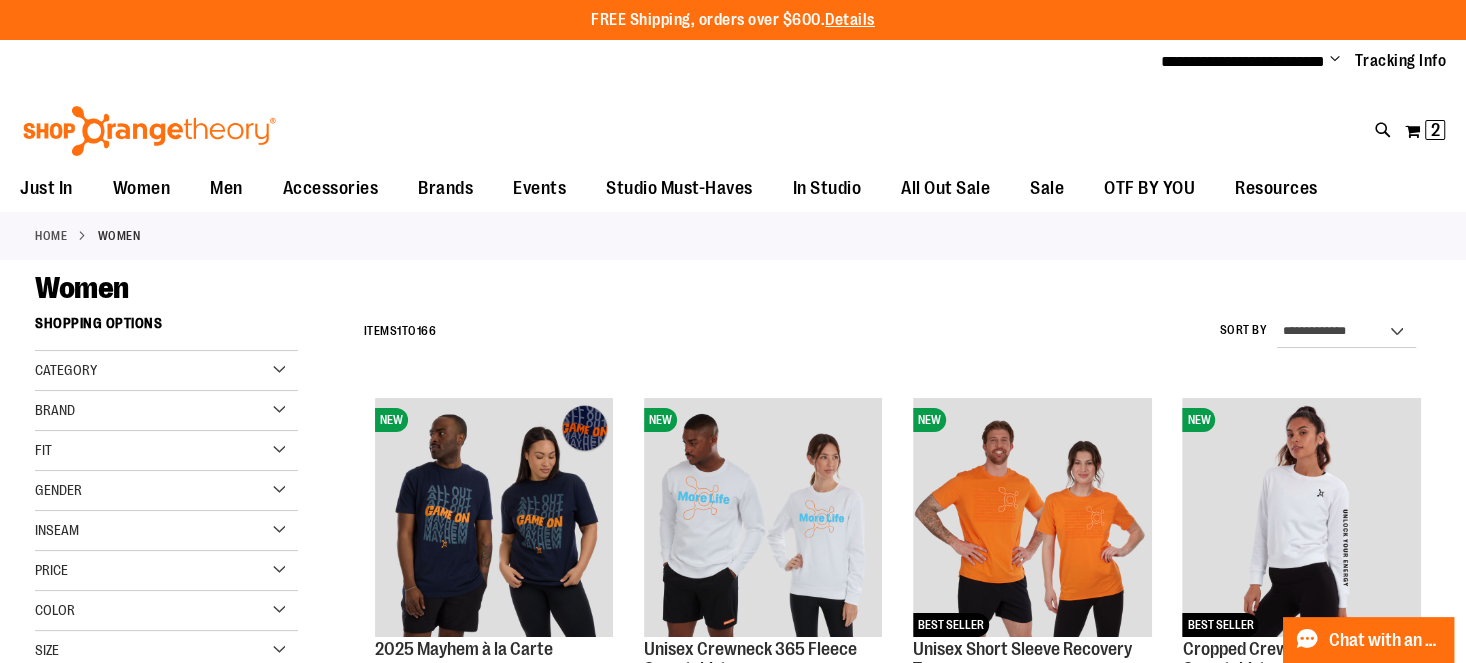 select on "*********" 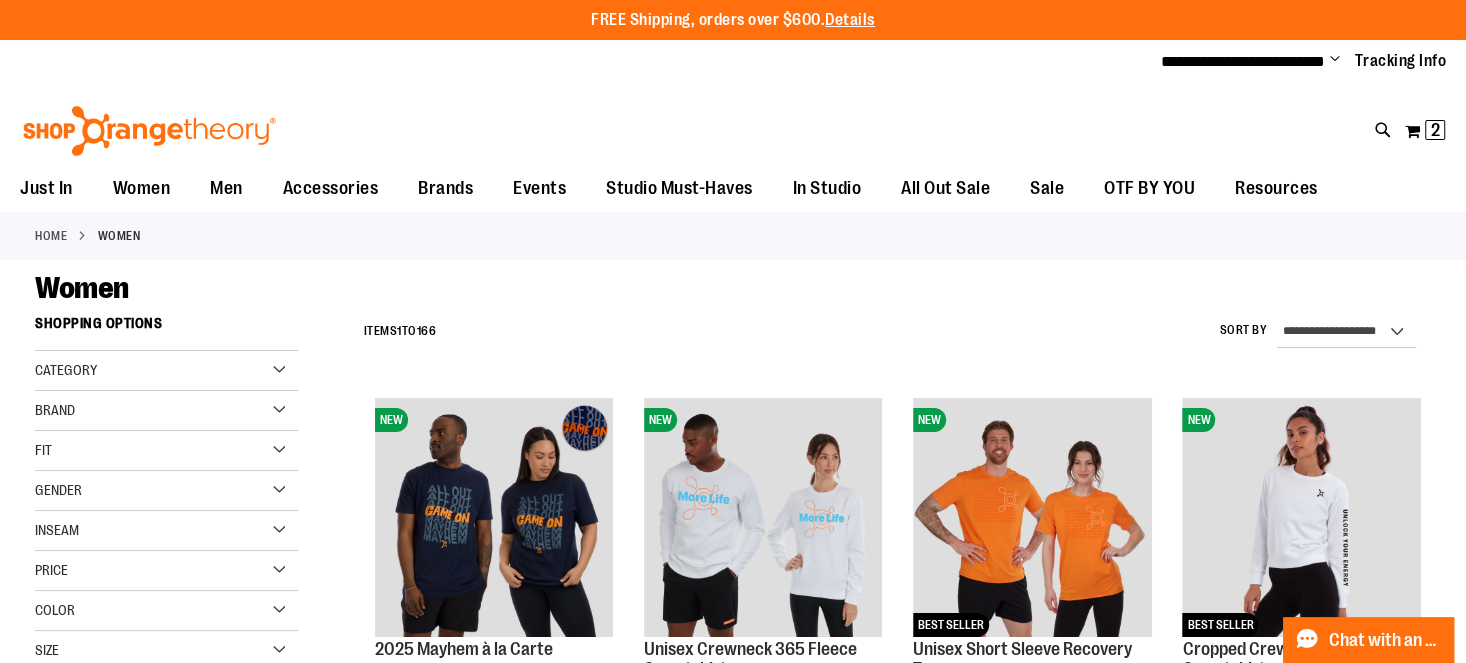 click on "**********" at bounding box center [1346, 332] 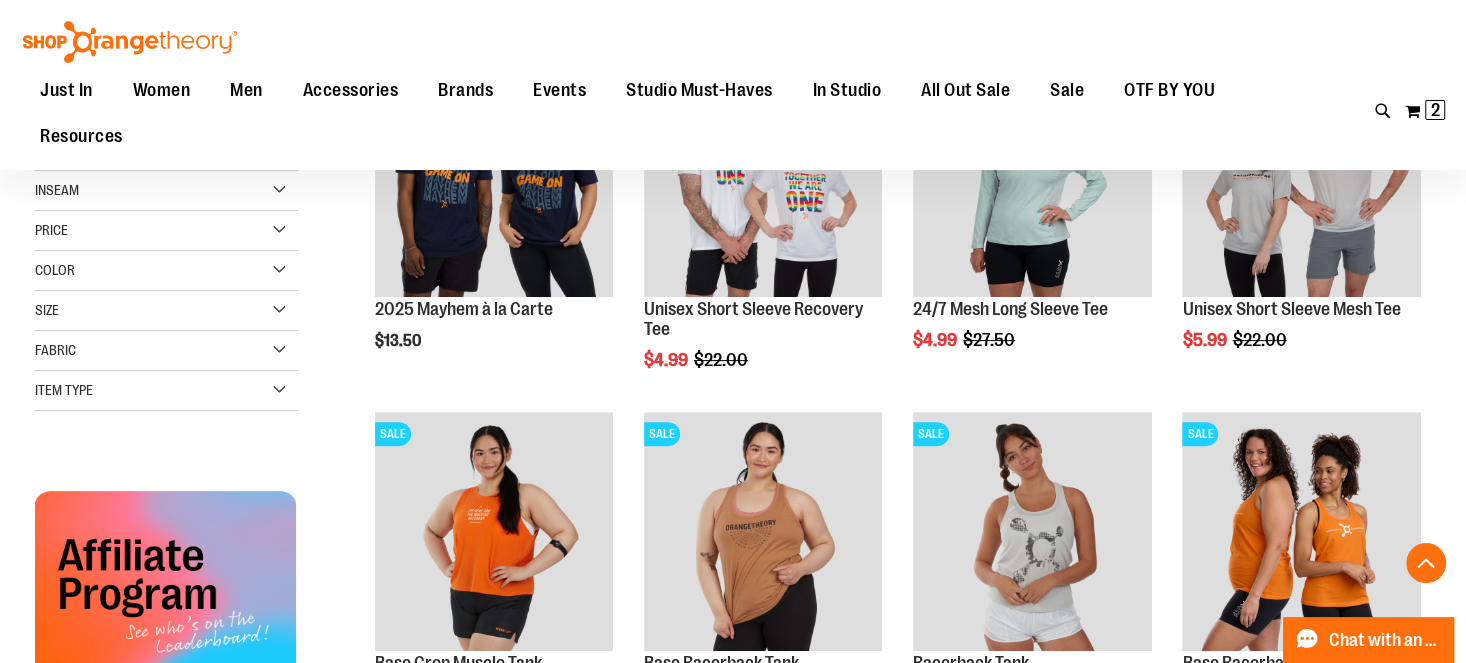 scroll, scrollTop: 443, scrollLeft: 0, axis: vertical 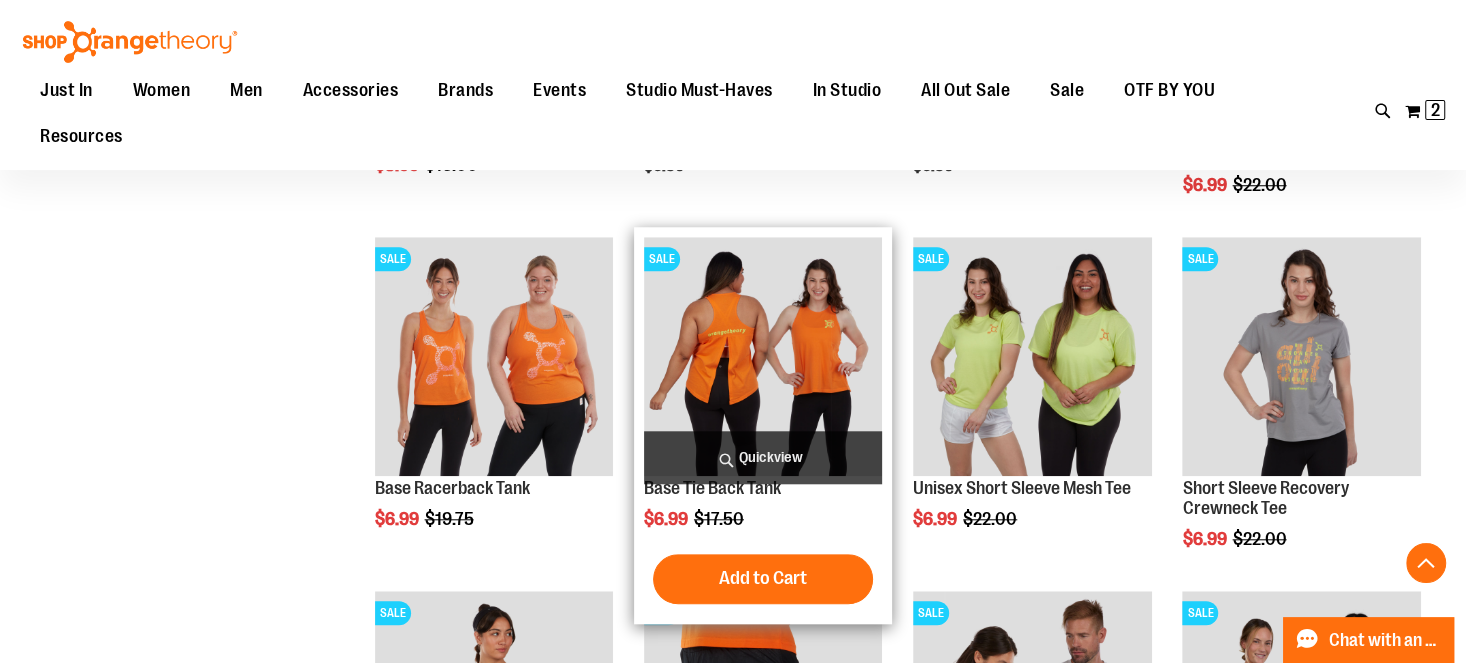 click on "Quickview" at bounding box center [763, 457] 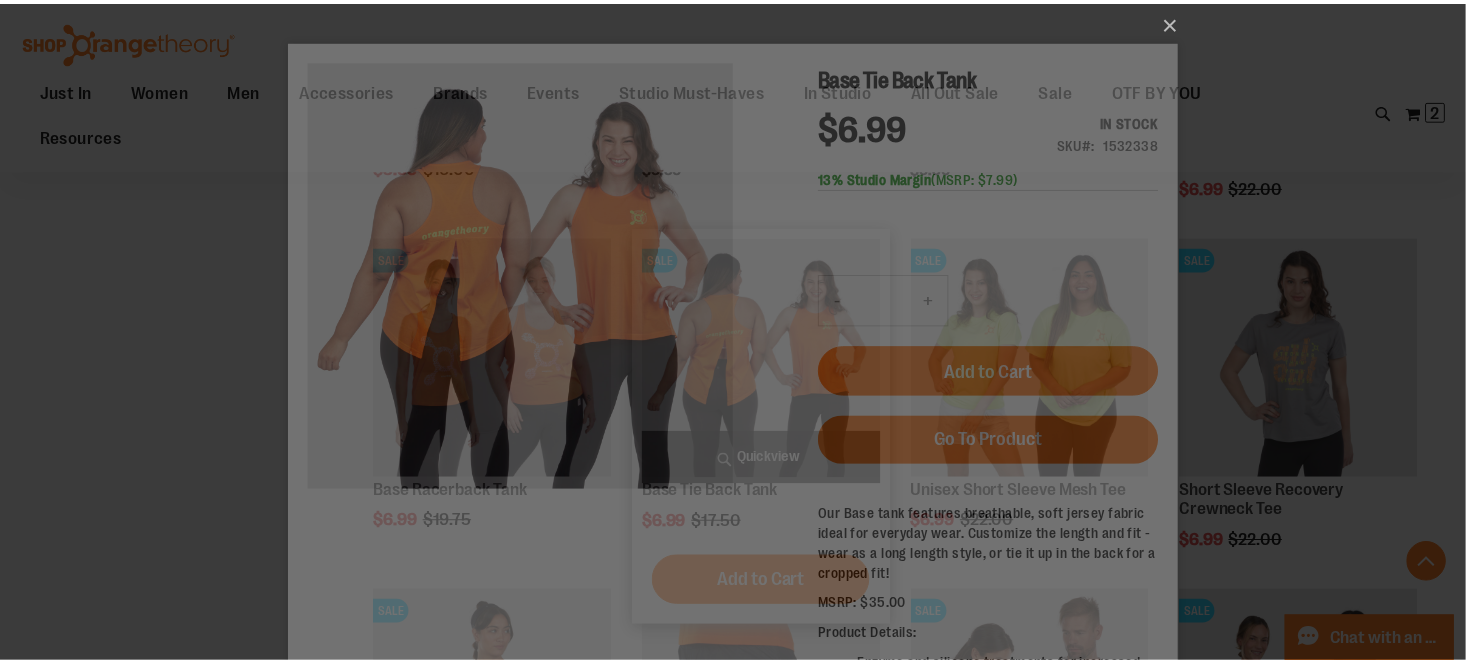 scroll, scrollTop: 0, scrollLeft: 0, axis: both 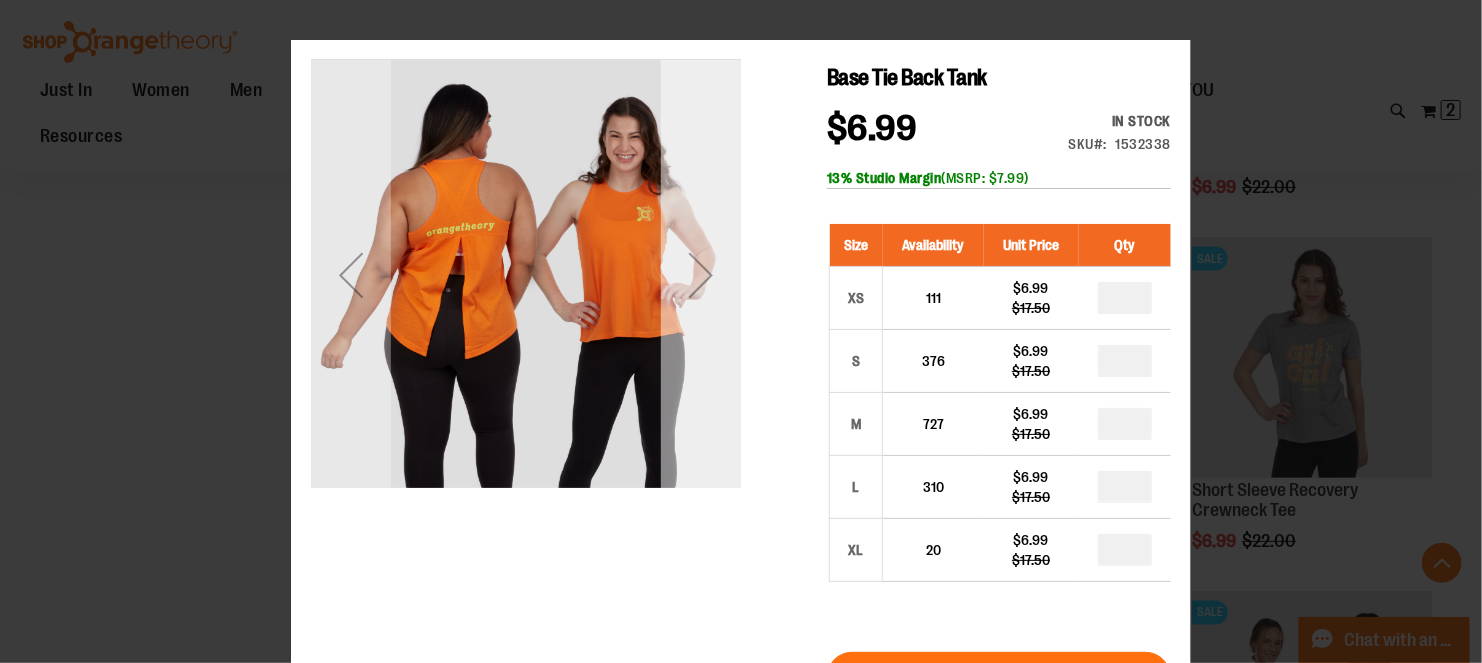 click at bounding box center [700, 274] 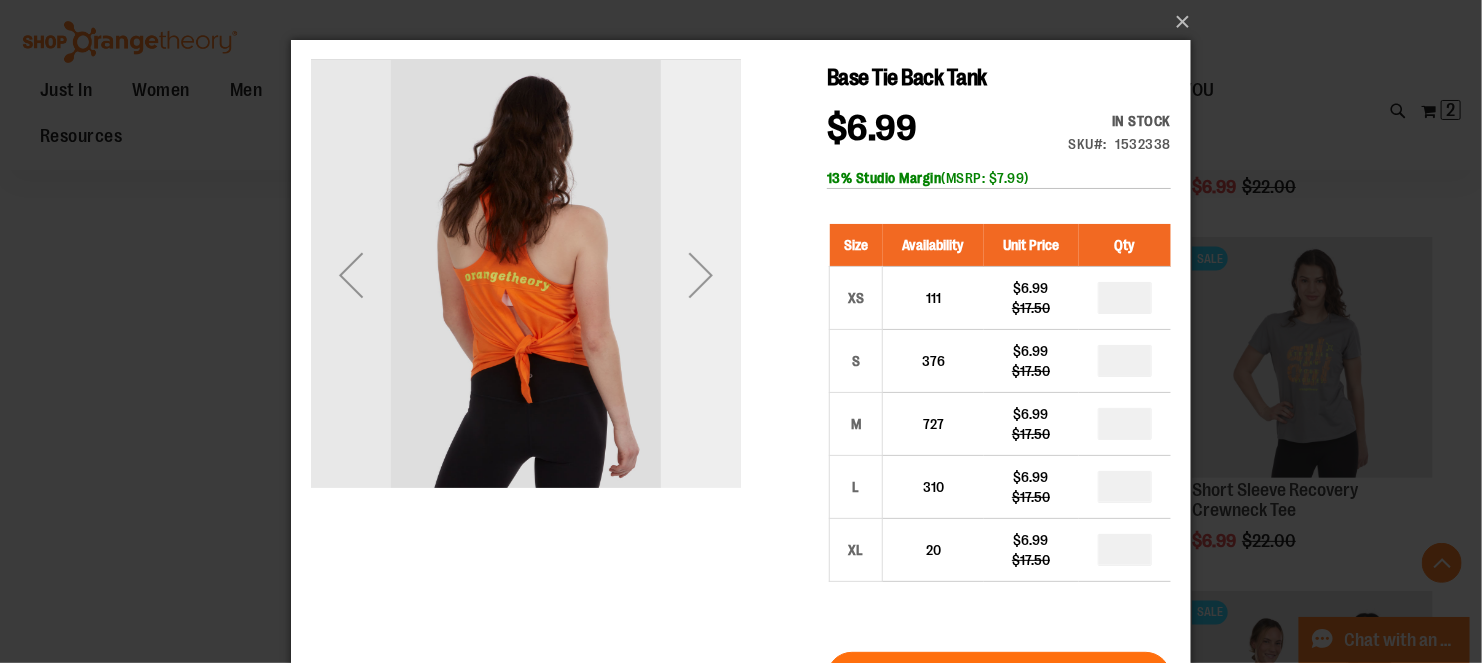 click at bounding box center (700, 274) 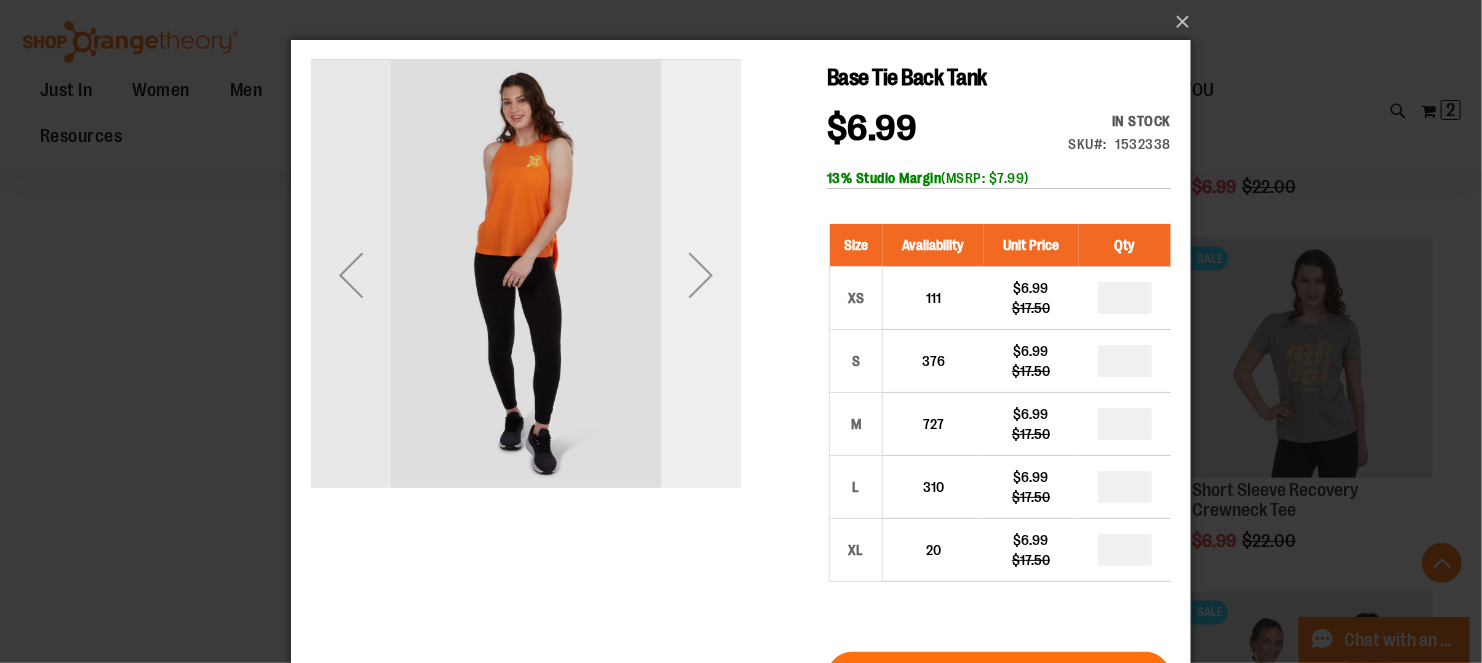 click at bounding box center [700, 274] 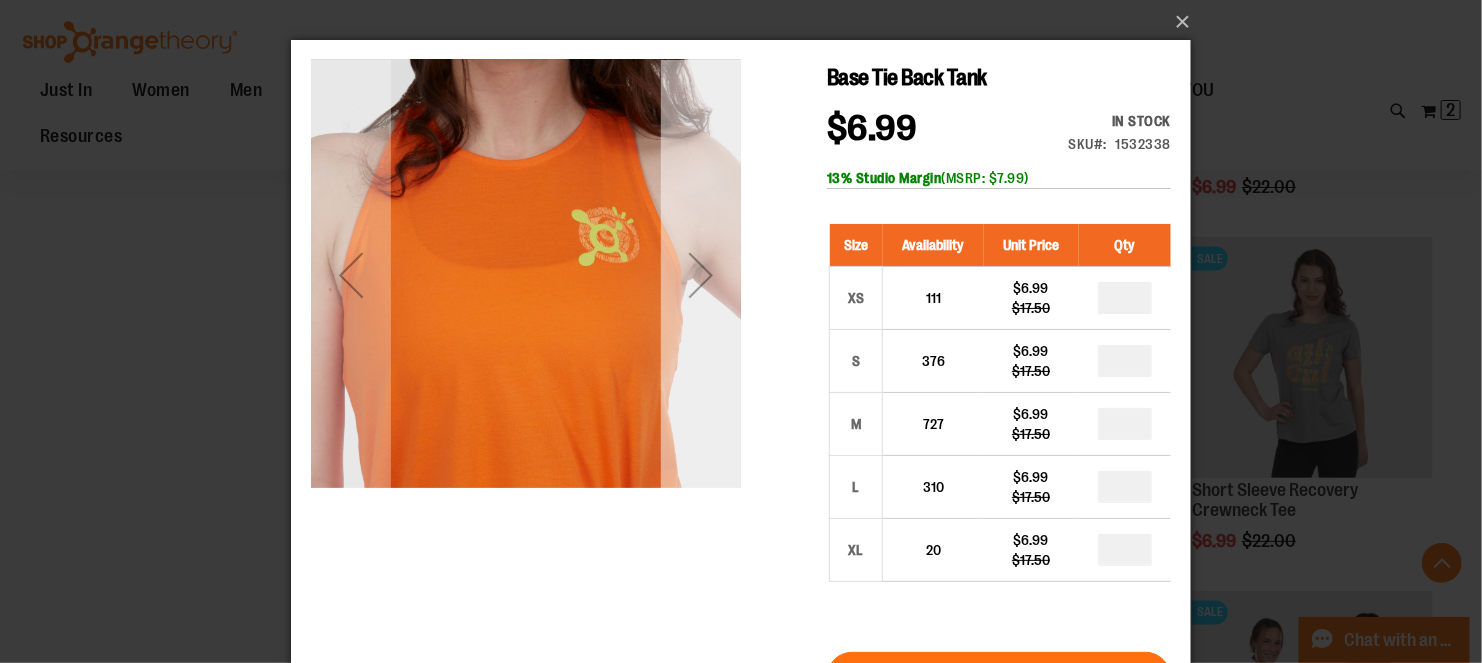 click at bounding box center [700, 274] 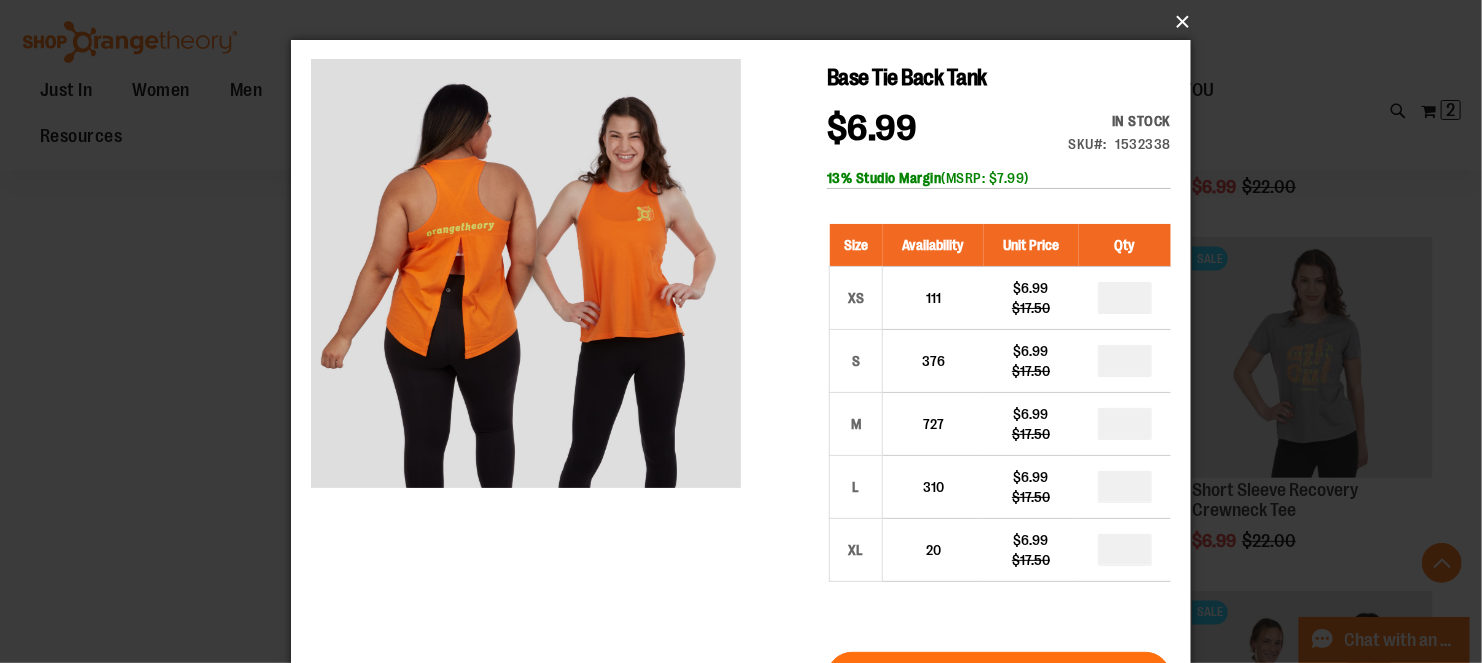 click on "×" at bounding box center [747, 22] 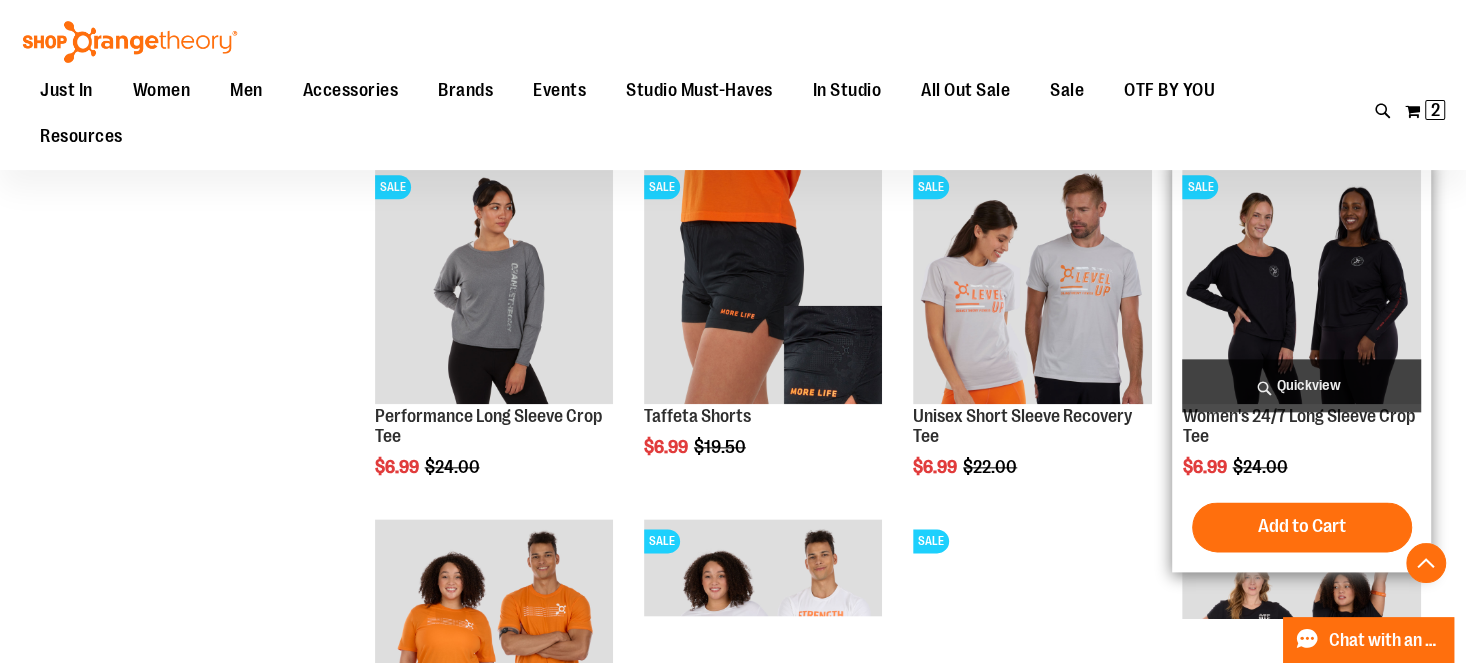 scroll, scrollTop: 1665, scrollLeft: 0, axis: vertical 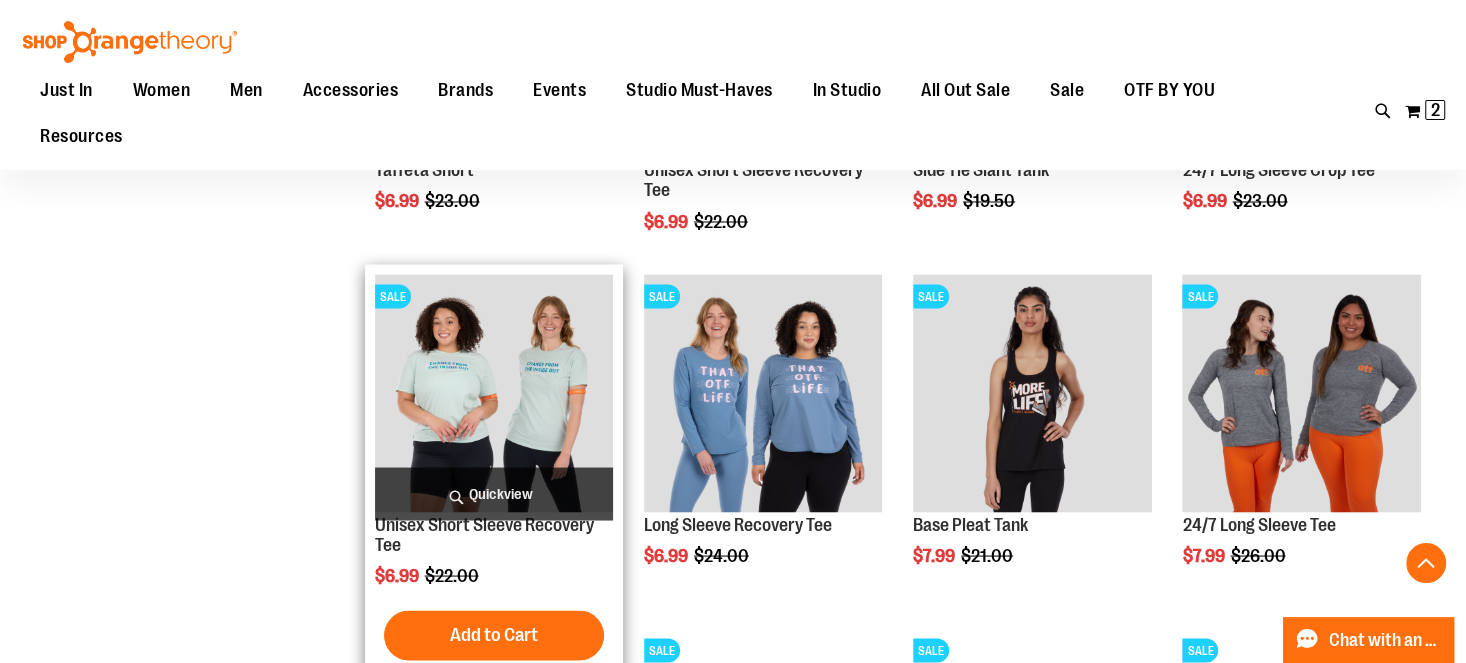 click on "Quickview" at bounding box center [494, 493] 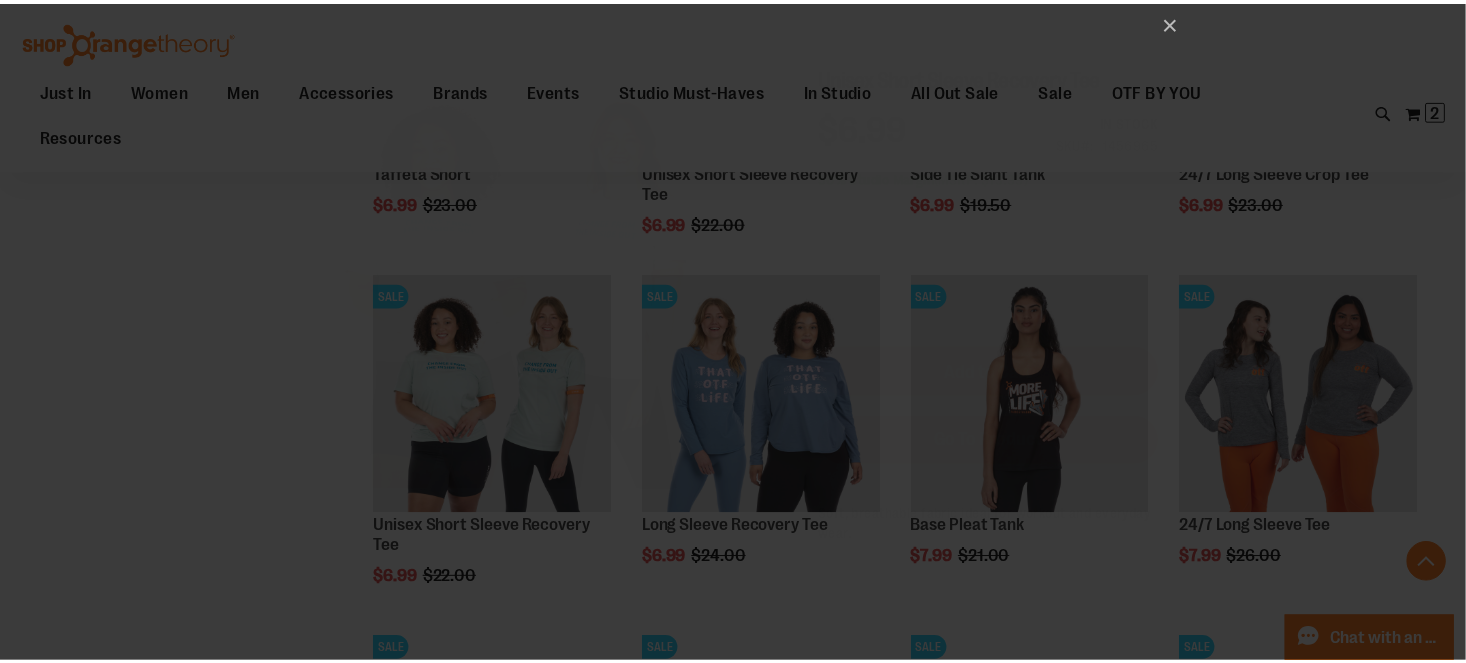 scroll, scrollTop: 0, scrollLeft: 0, axis: both 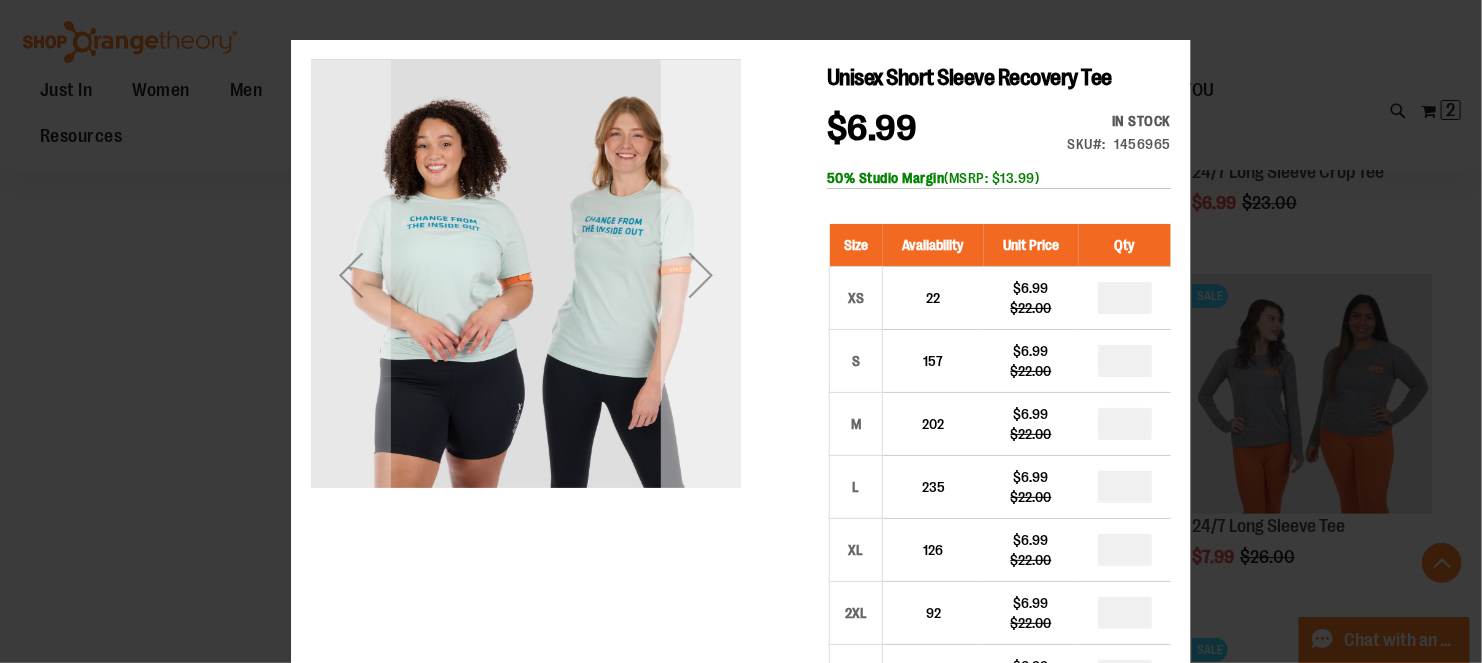 click at bounding box center [700, 274] 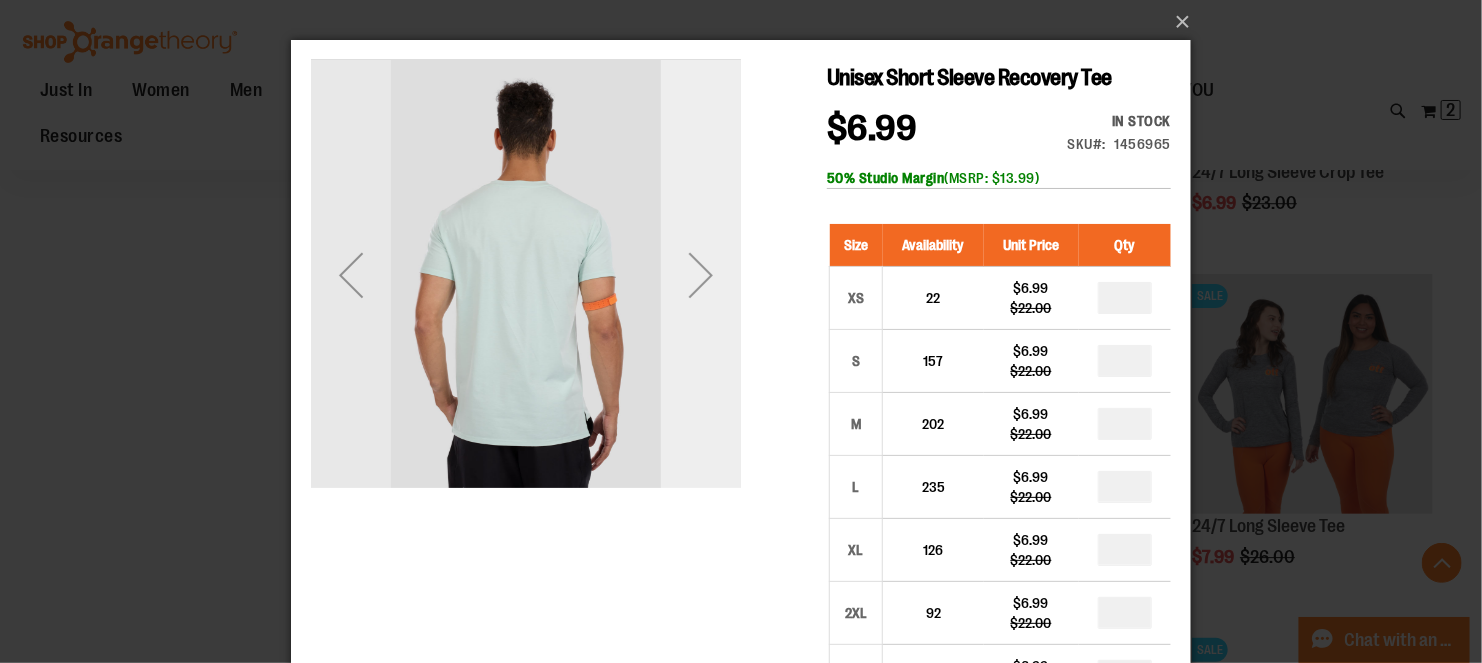 click at bounding box center (700, 274) 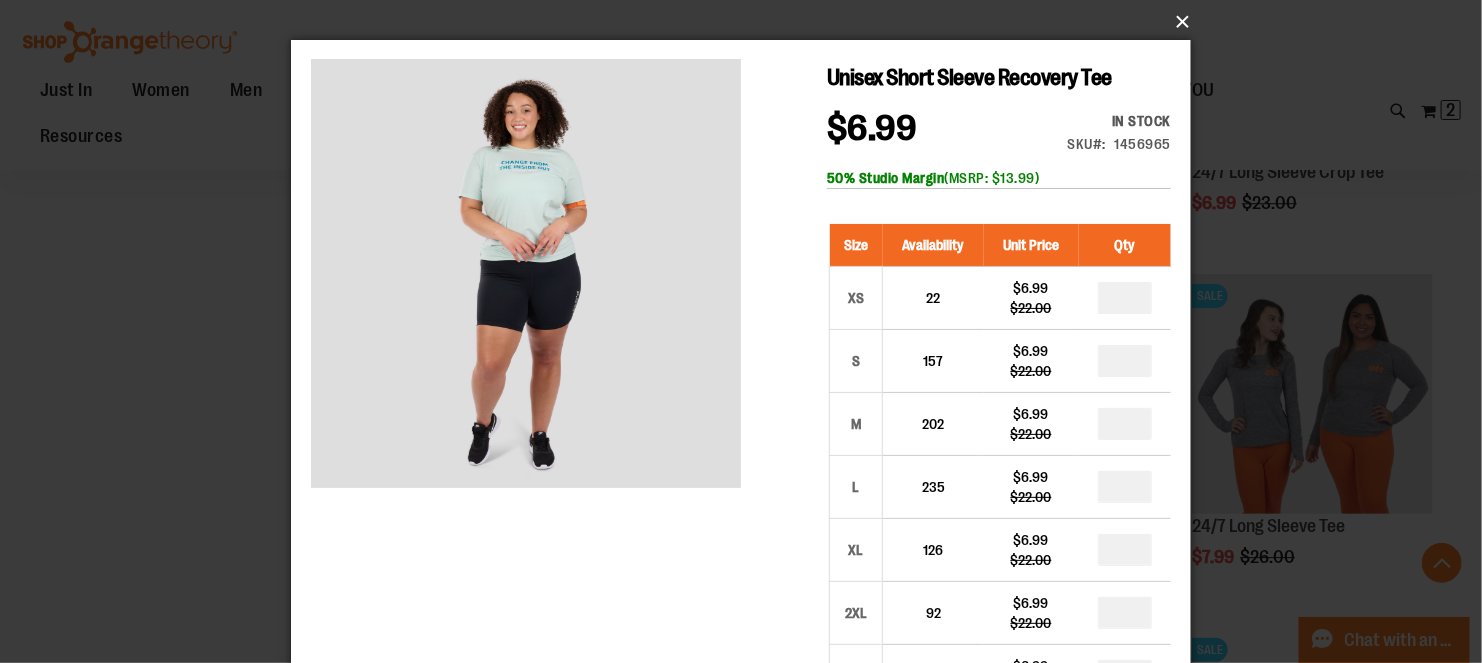 click on "×" at bounding box center (747, 22) 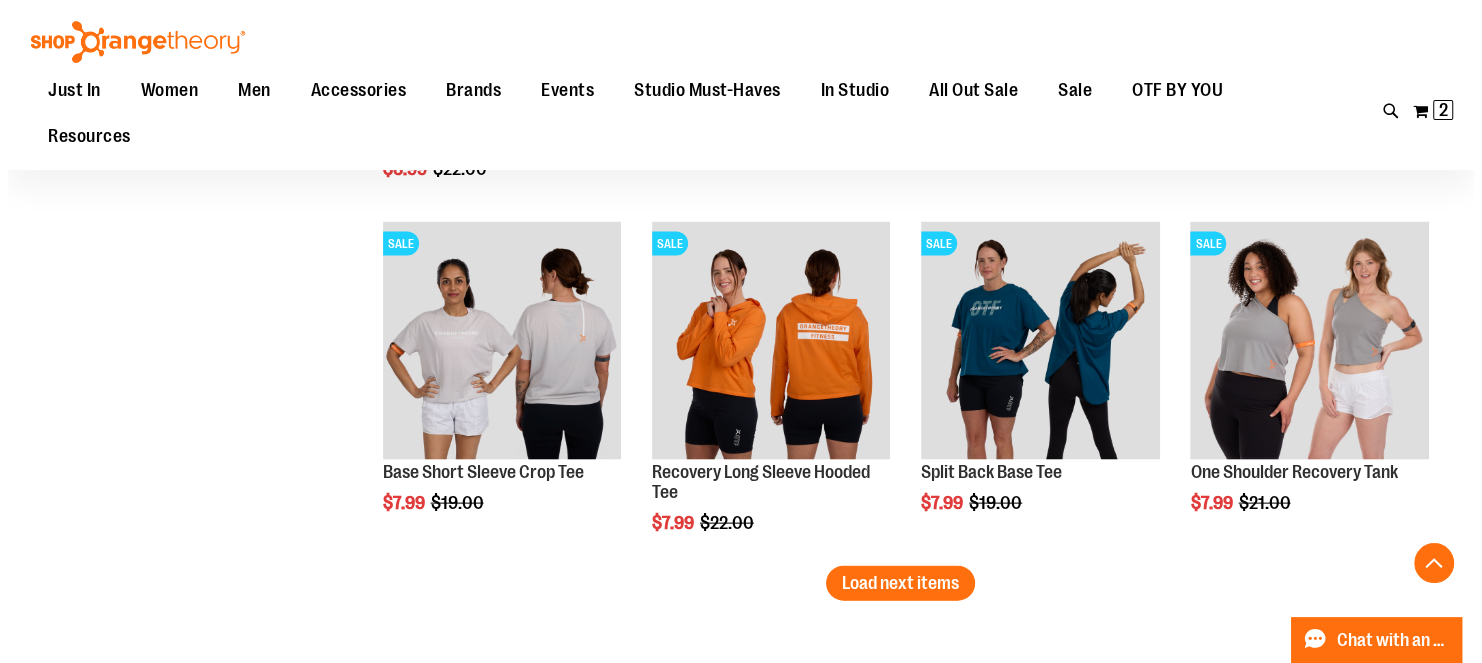 scroll, scrollTop: 3046, scrollLeft: 0, axis: vertical 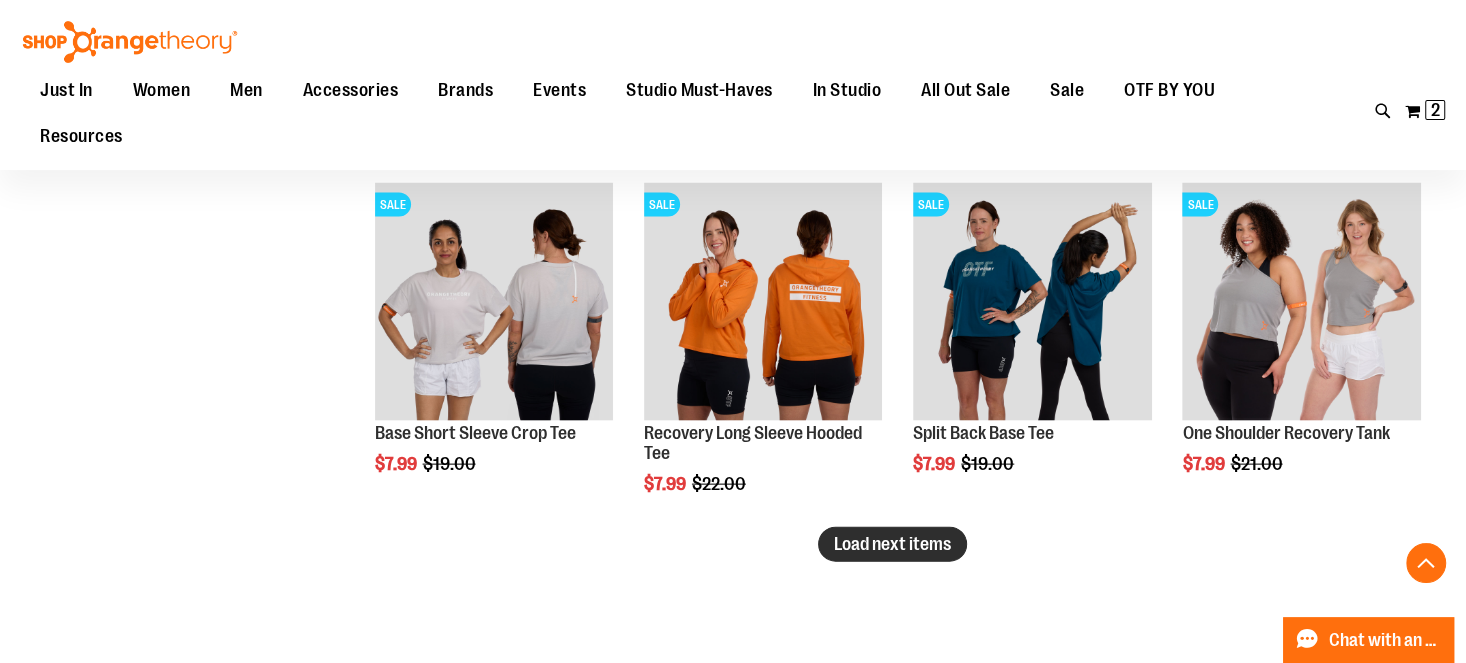 click on "Load next items" at bounding box center [892, 544] 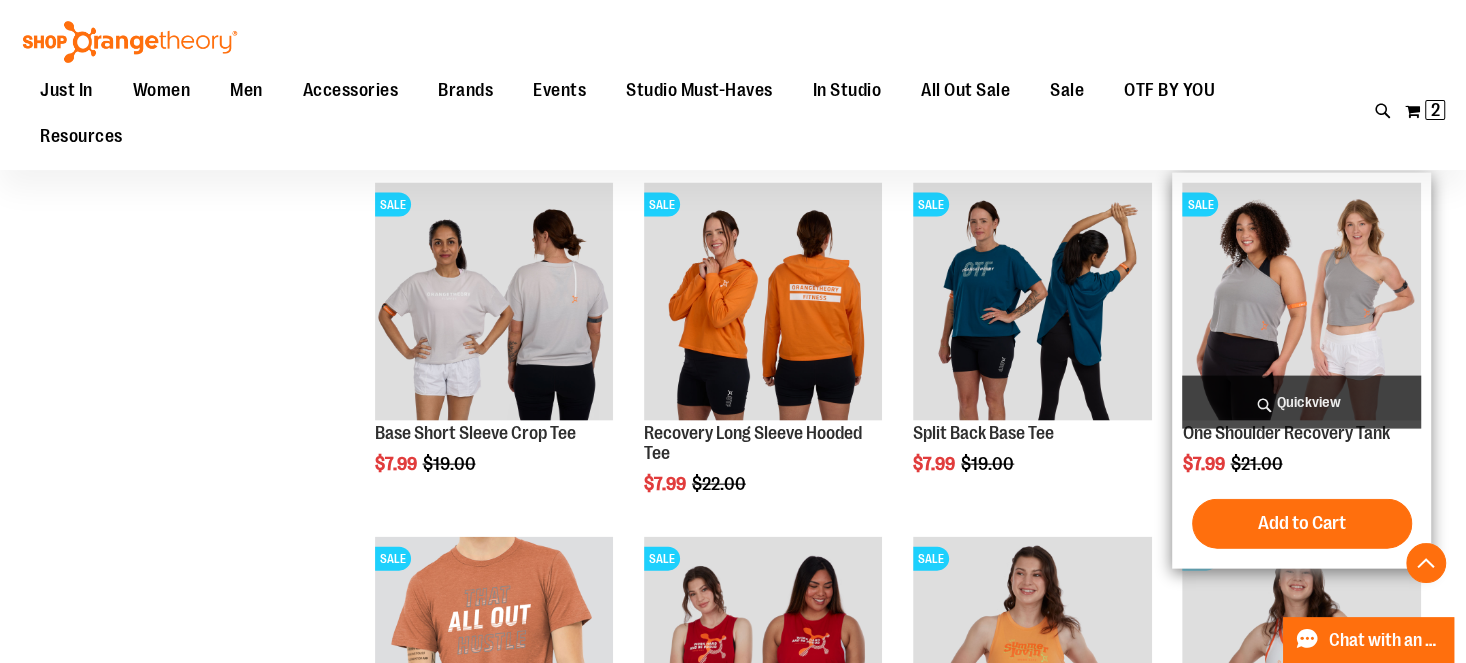 click on "Quickview" at bounding box center [1301, 402] 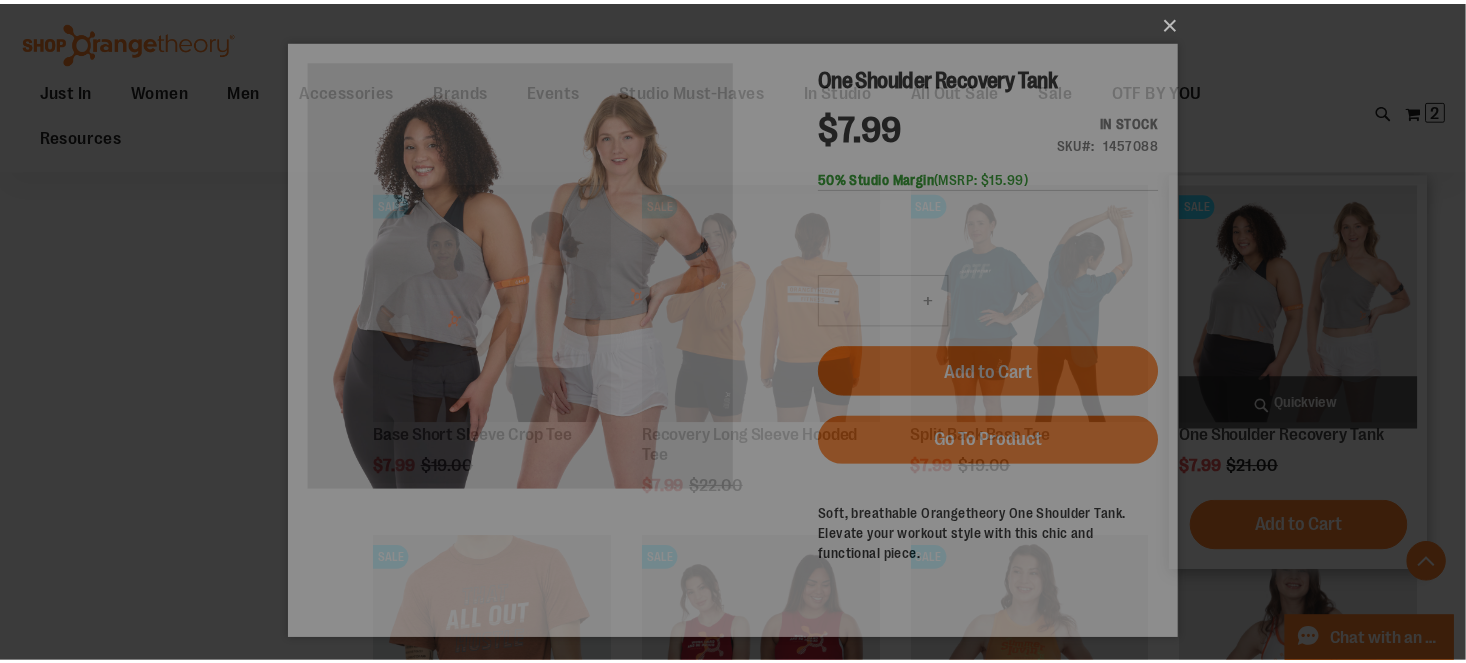 scroll, scrollTop: 0, scrollLeft: 0, axis: both 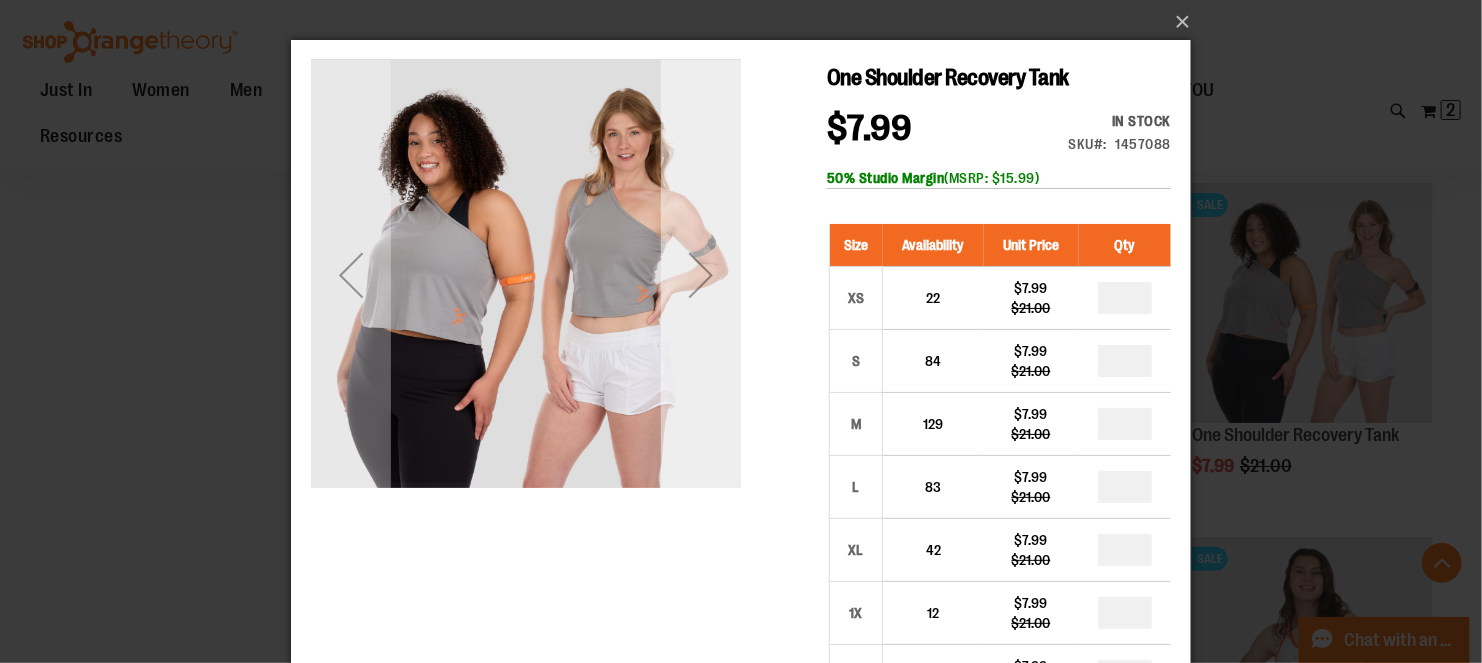 click at bounding box center (700, 274) 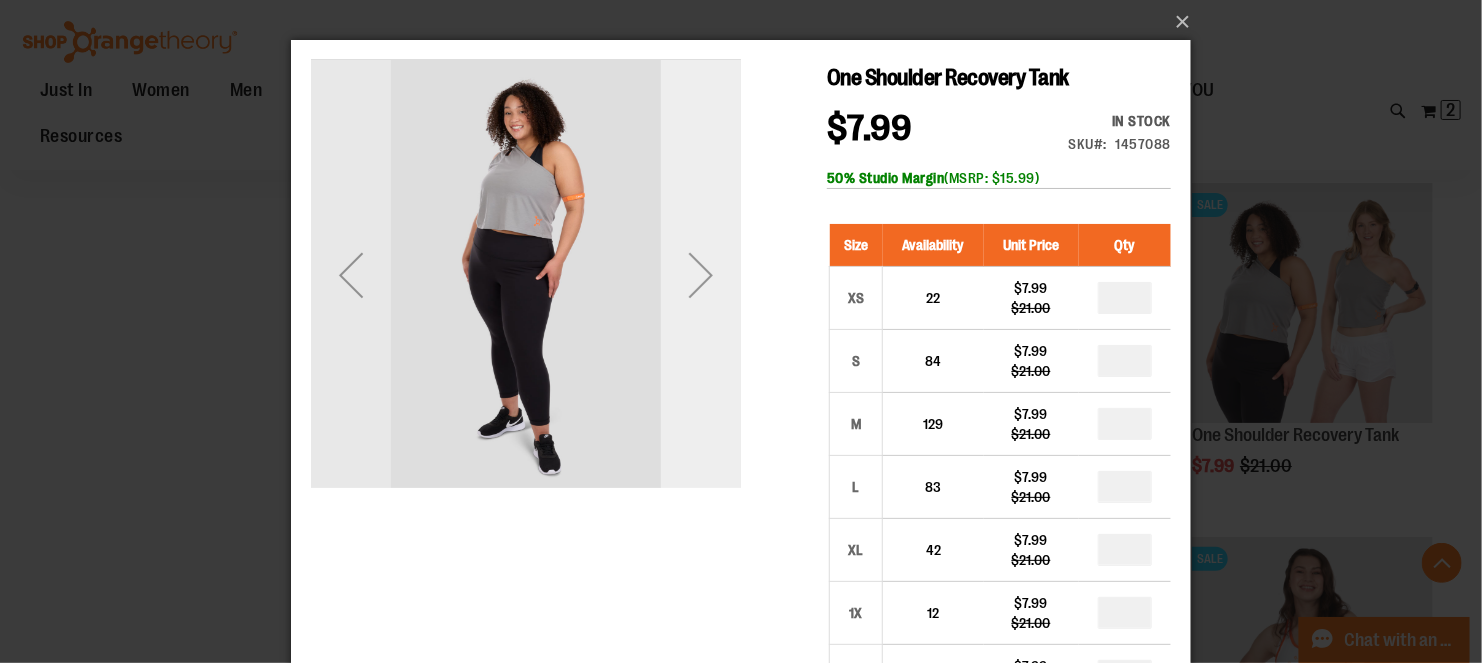click at bounding box center [700, 274] 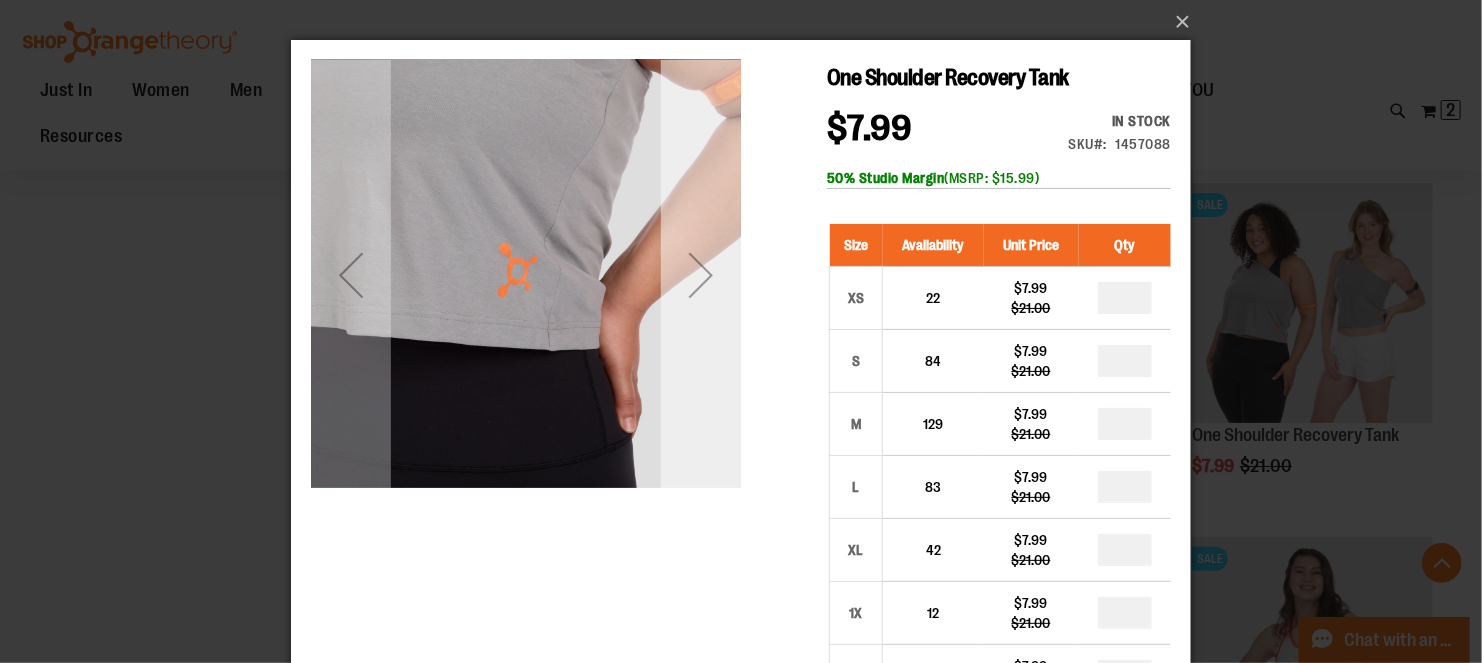 click at bounding box center (700, 274) 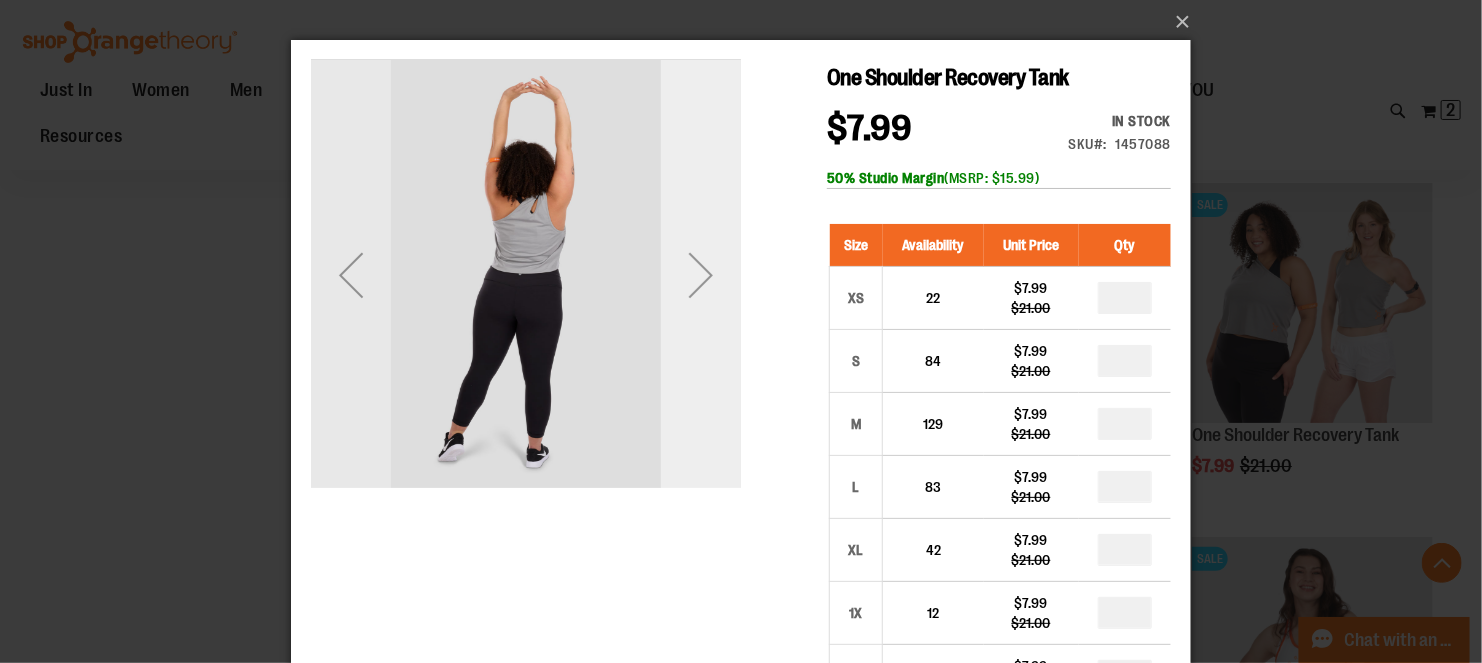 click at bounding box center [700, 274] 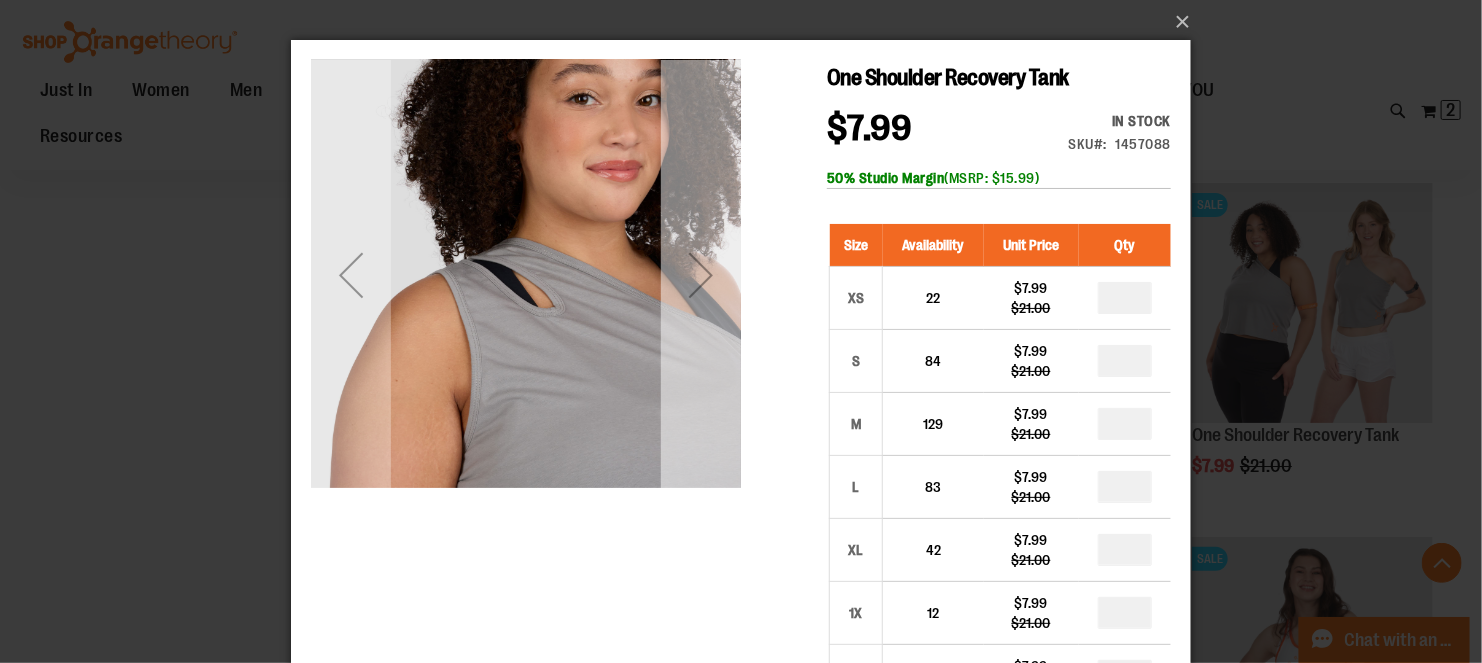 click at bounding box center [700, 274] 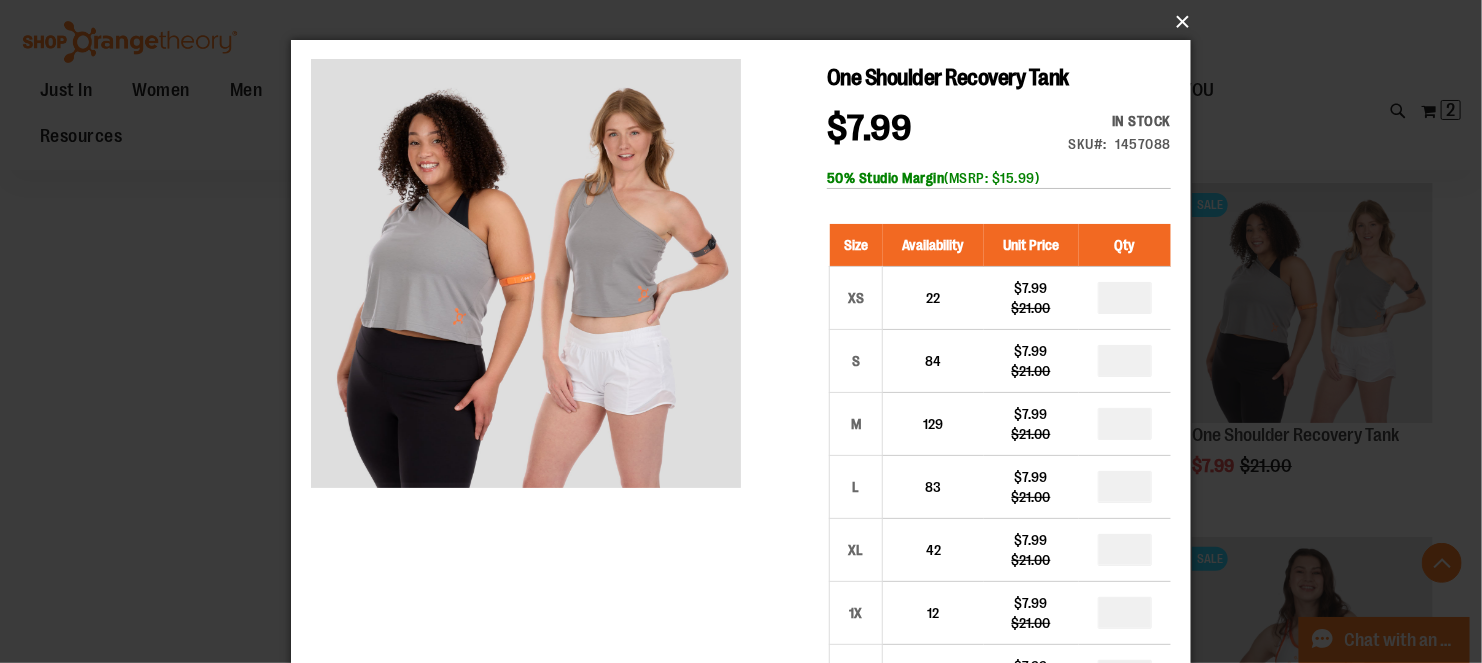click on "×" at bounding box center [747, 22] 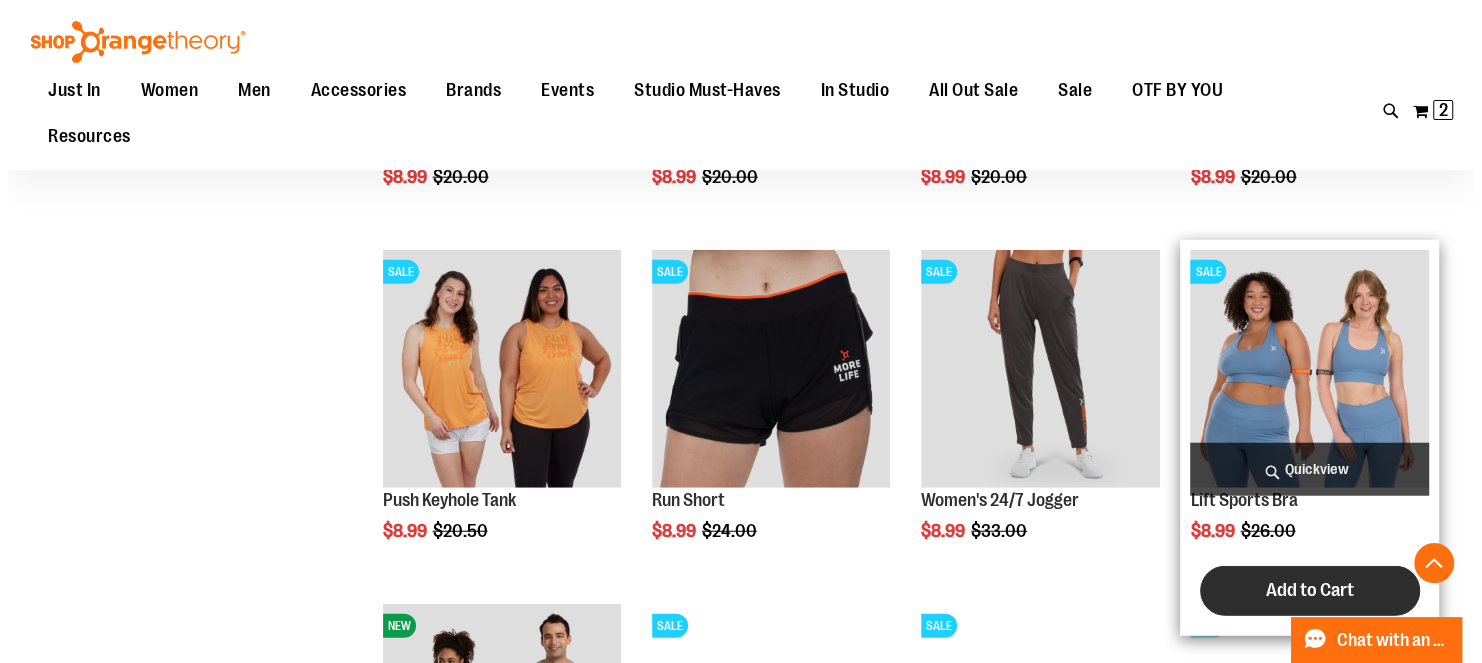 scroll, scrollTop: 3824, scrollLeft: 0, axis: vertical 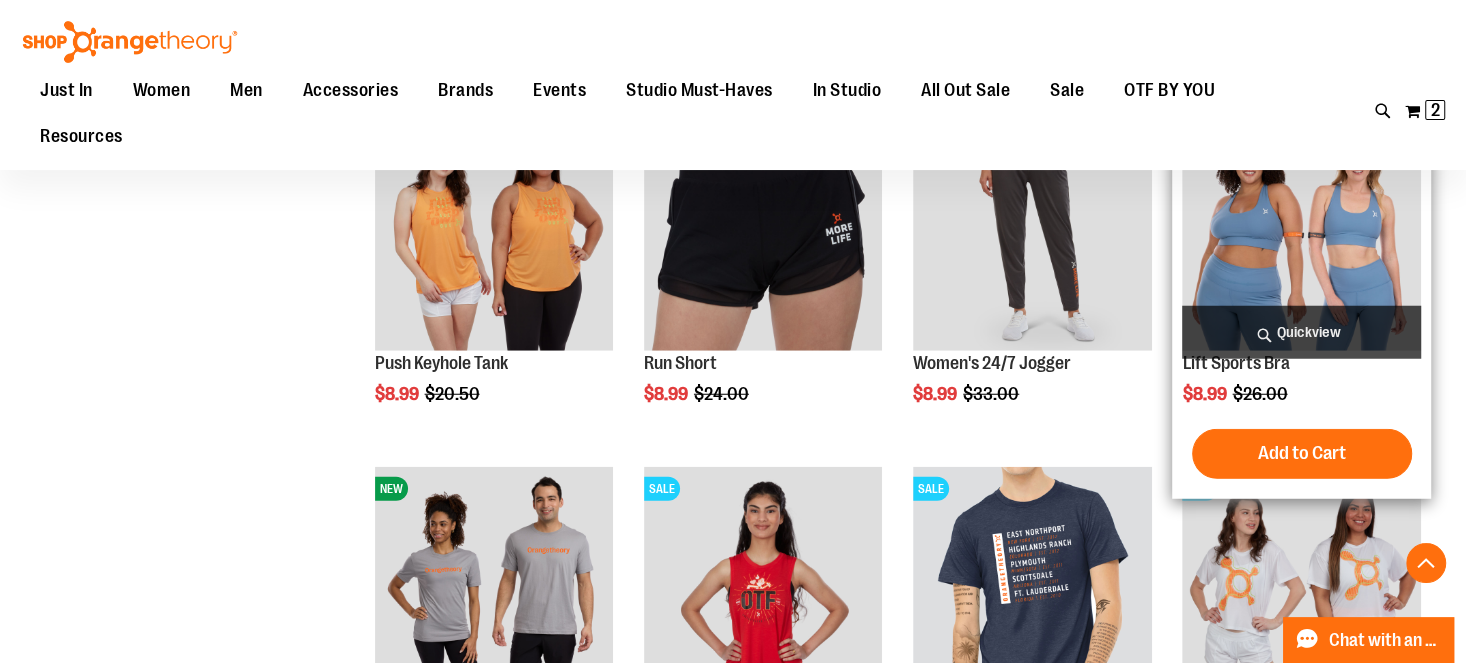 click on "Quickview" at bounding box center (1301, 332) 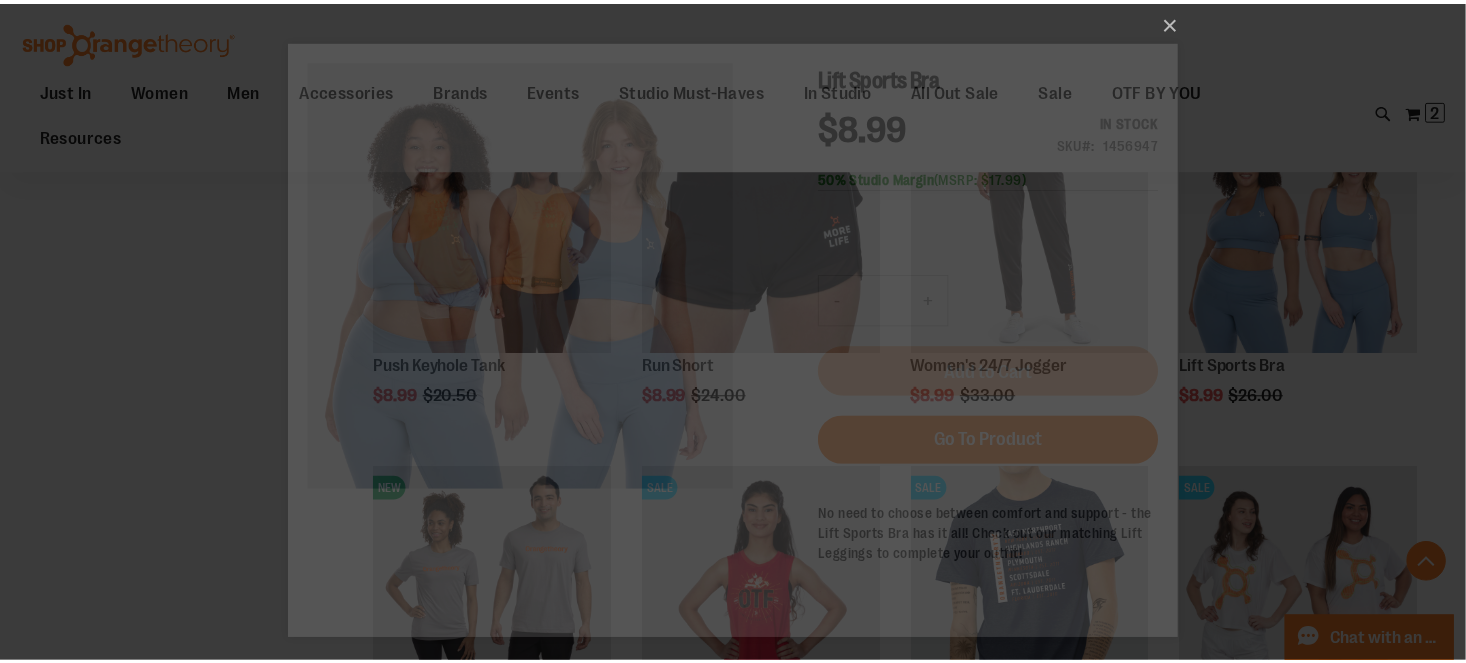 scroll, scrollTop: 0, scrollLeft: 0, axis: both 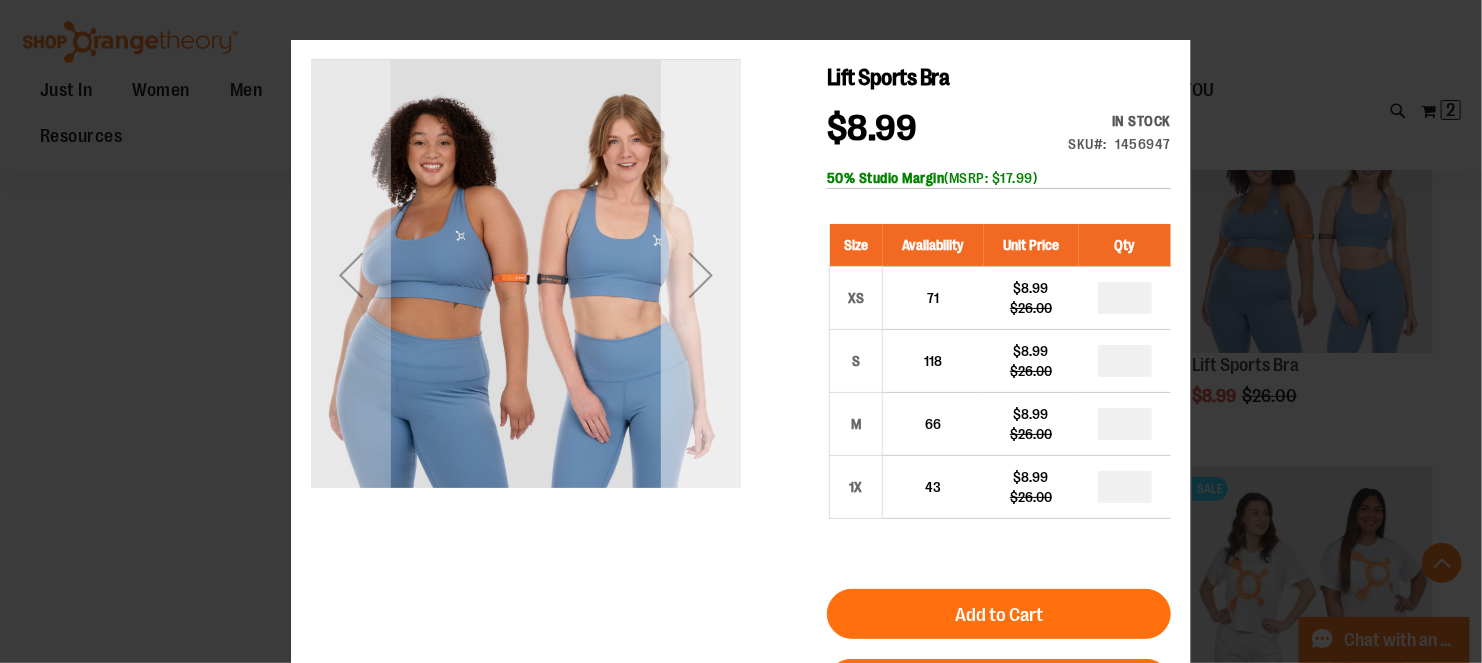 click at bounding box center (700, 274) 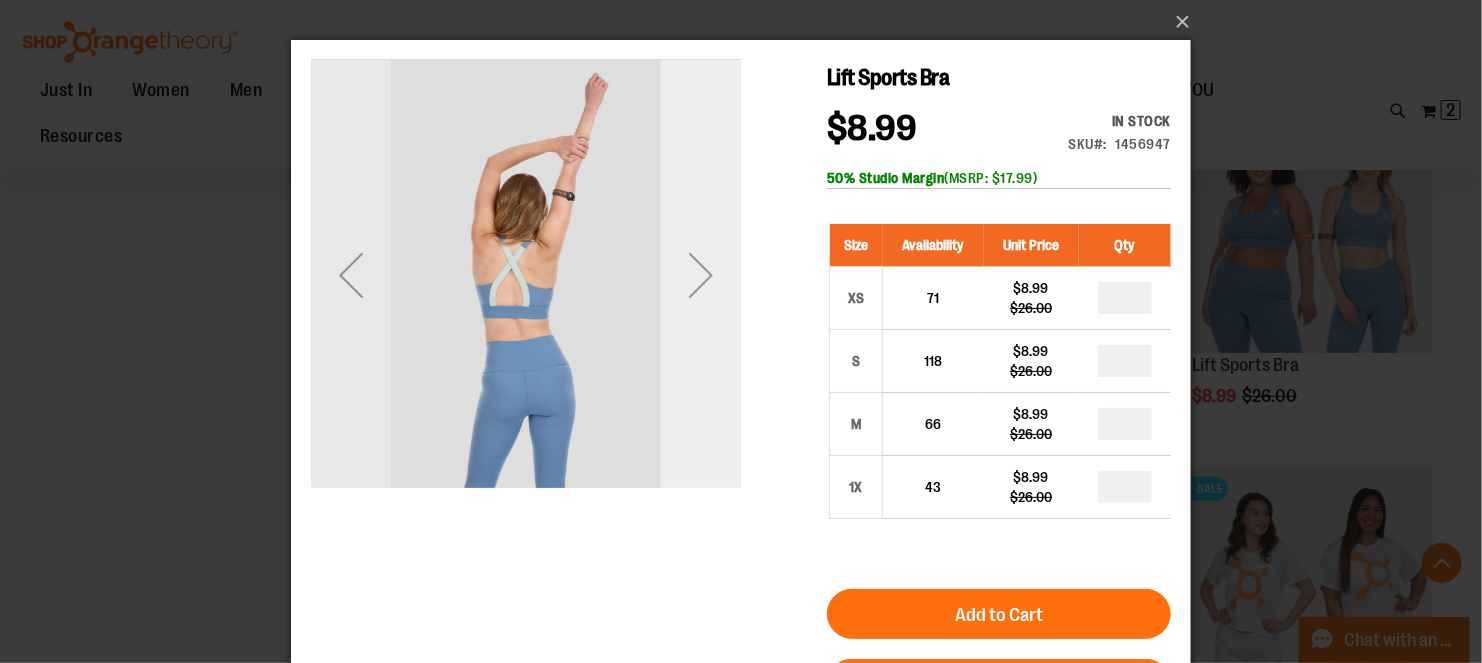 click at bounding box center (700, 274) 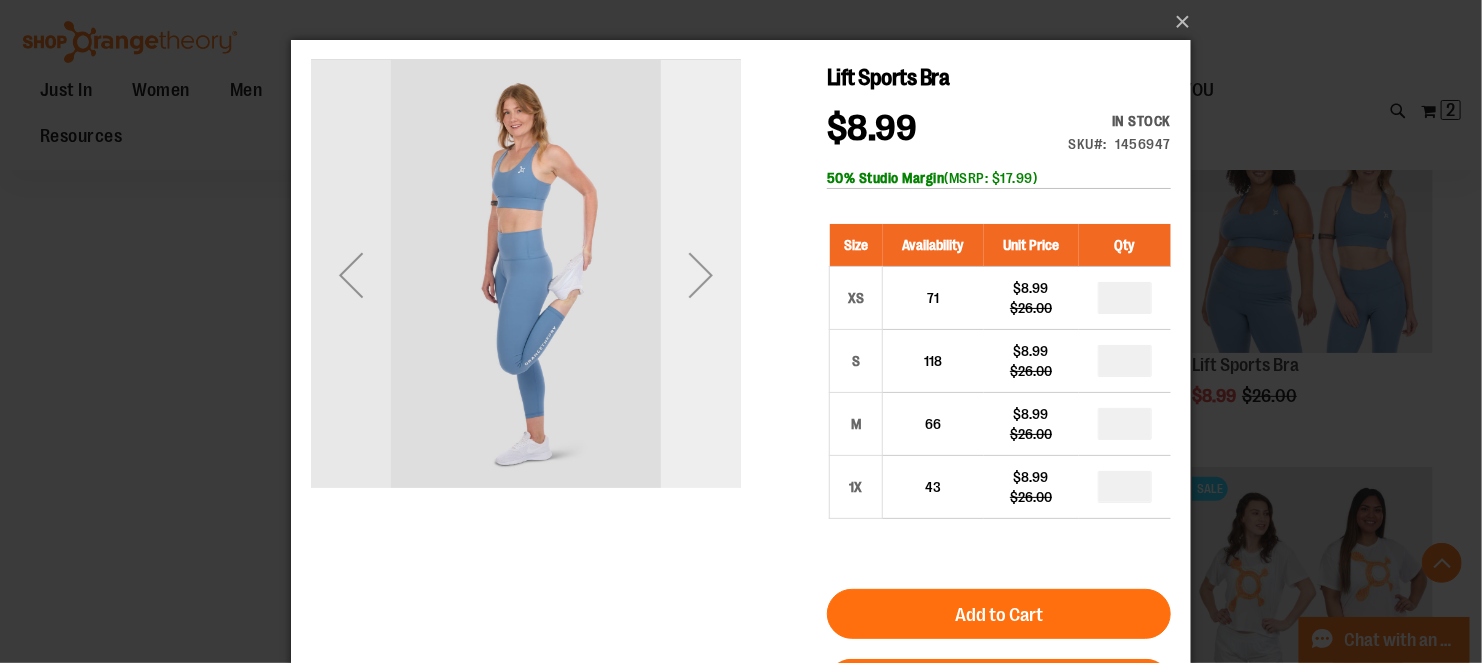 click at bounding box center [700, 274] 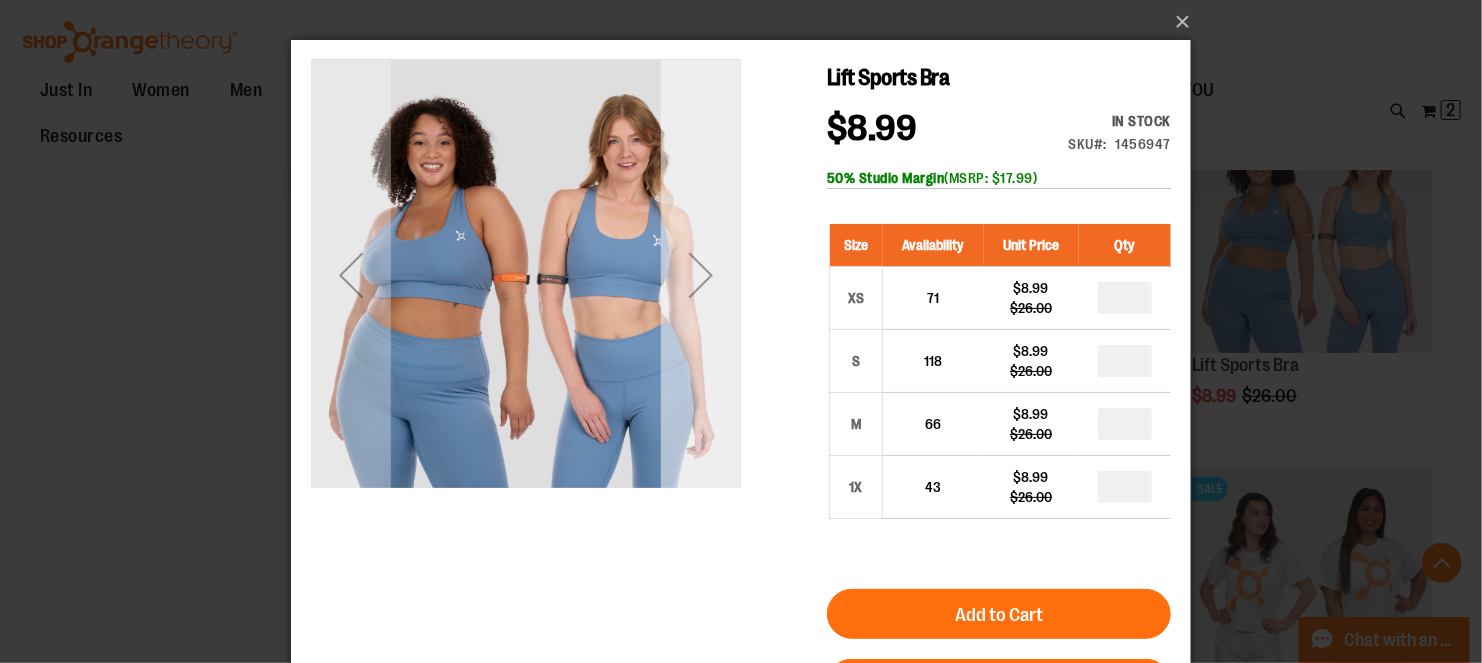 click at bounding box center (700, 274) 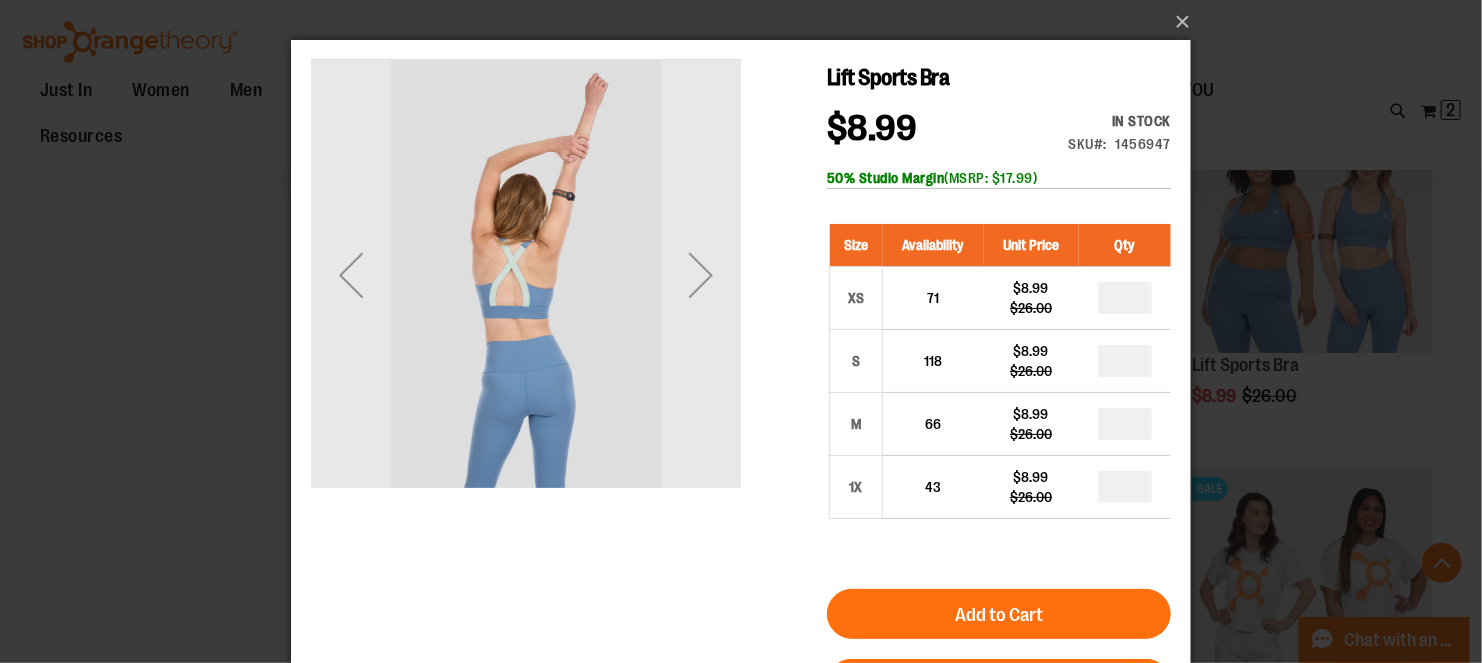 drag, startPoint x: 543, startPoint y: 300, endPoint x: 545, endPoint y: 387, distance: 87.02299 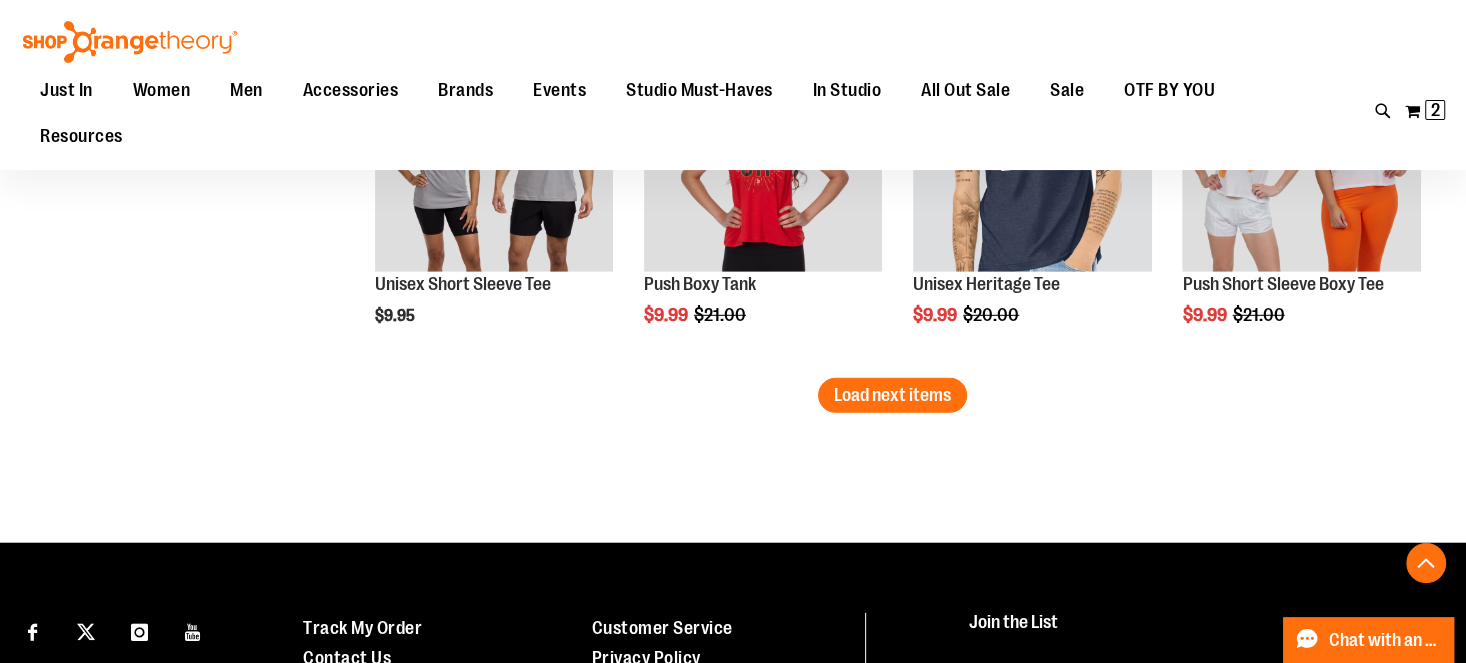 scroll, scrollTop: 4268, scrollLeft: 0, axis: vertical 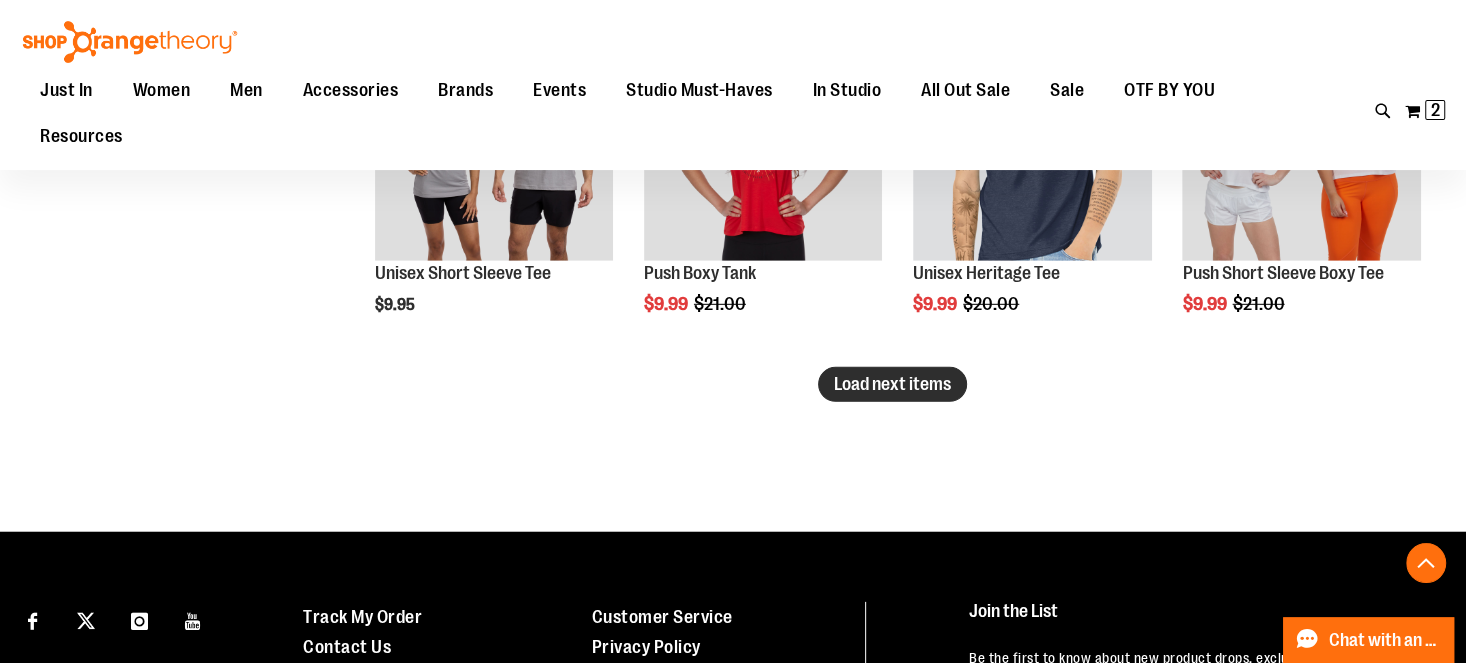 click on "Load next items" at bounding box center [892, 384] 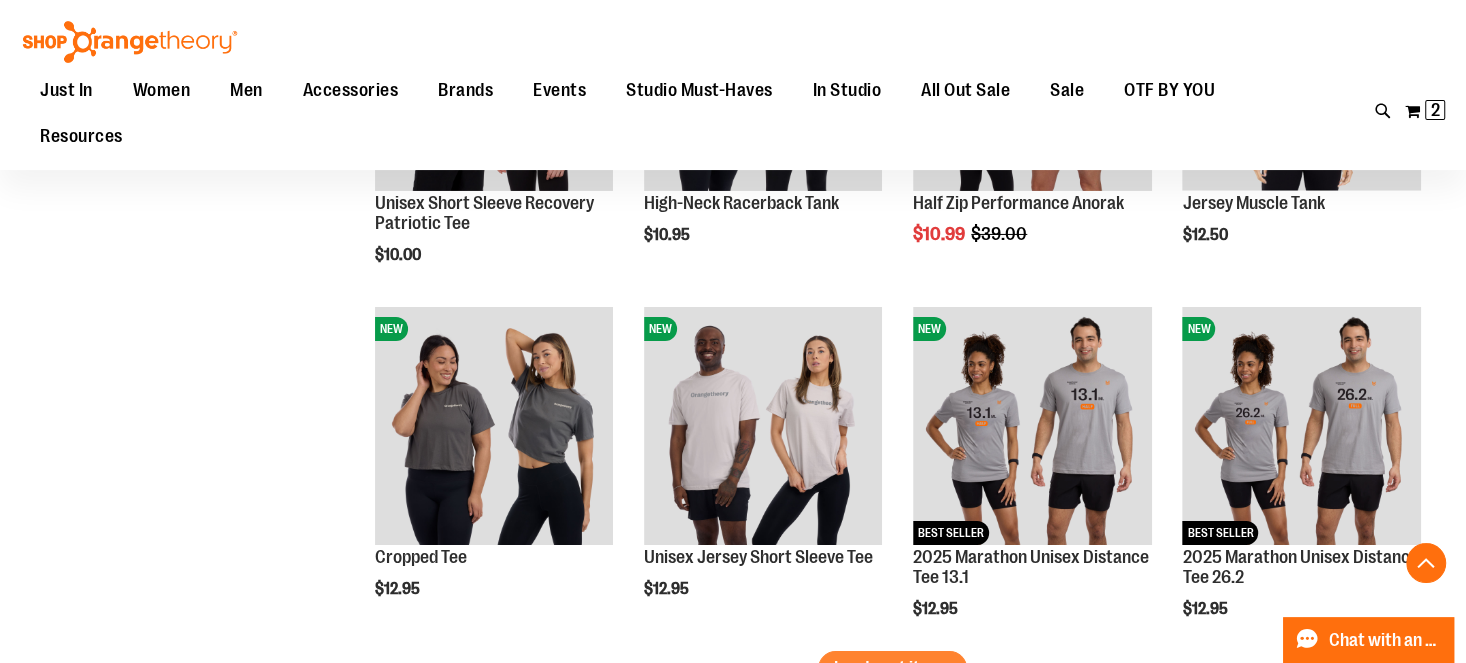 scroll, scrollTop: 5157, scrollLeft: 0, axis: vertical 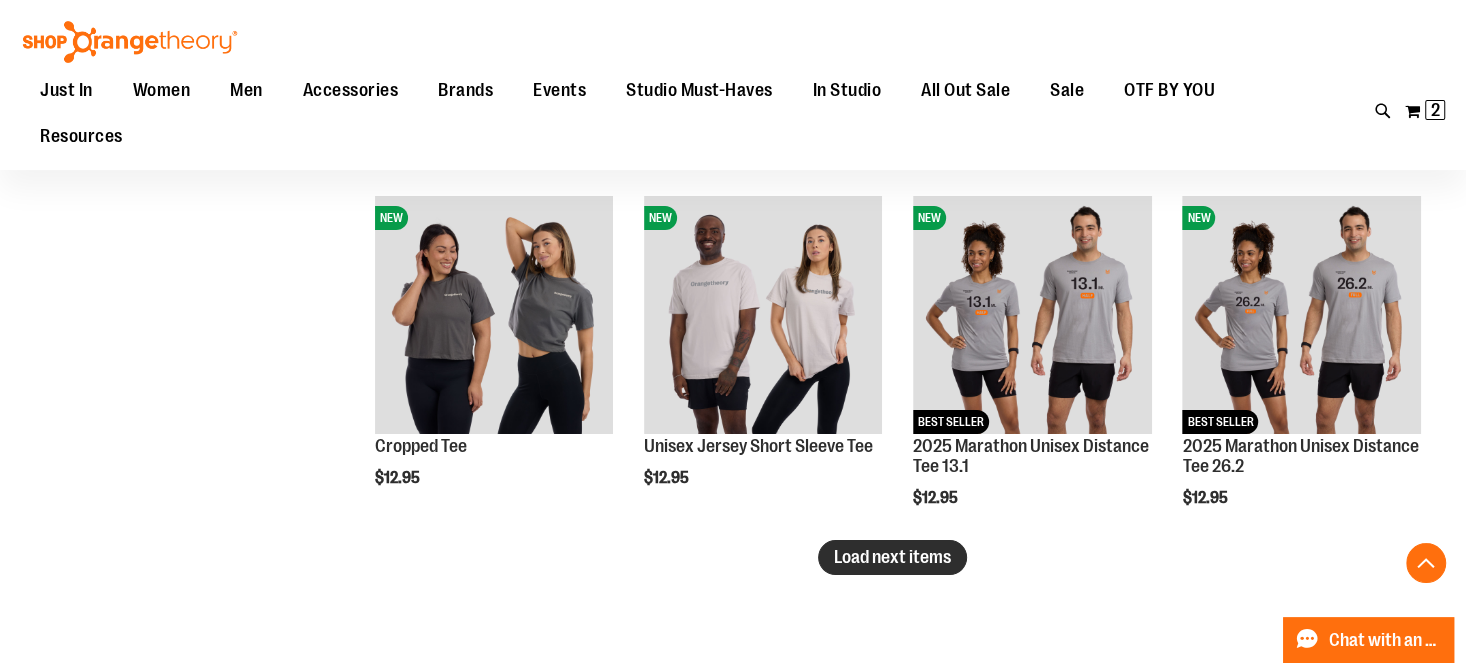 click on "Load next items" at bounding box center (892, 557) 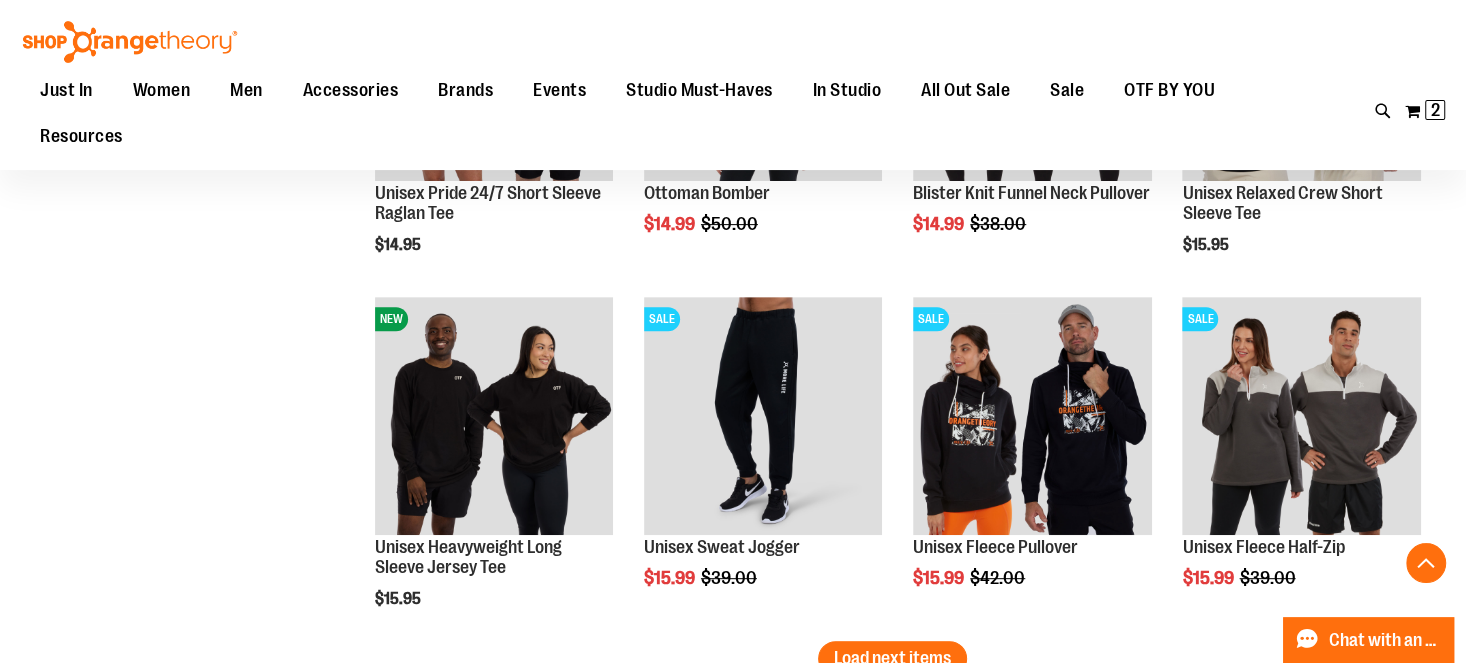 scroll, scrollTop: 6157, scrollLeft: 0, axis: vertical 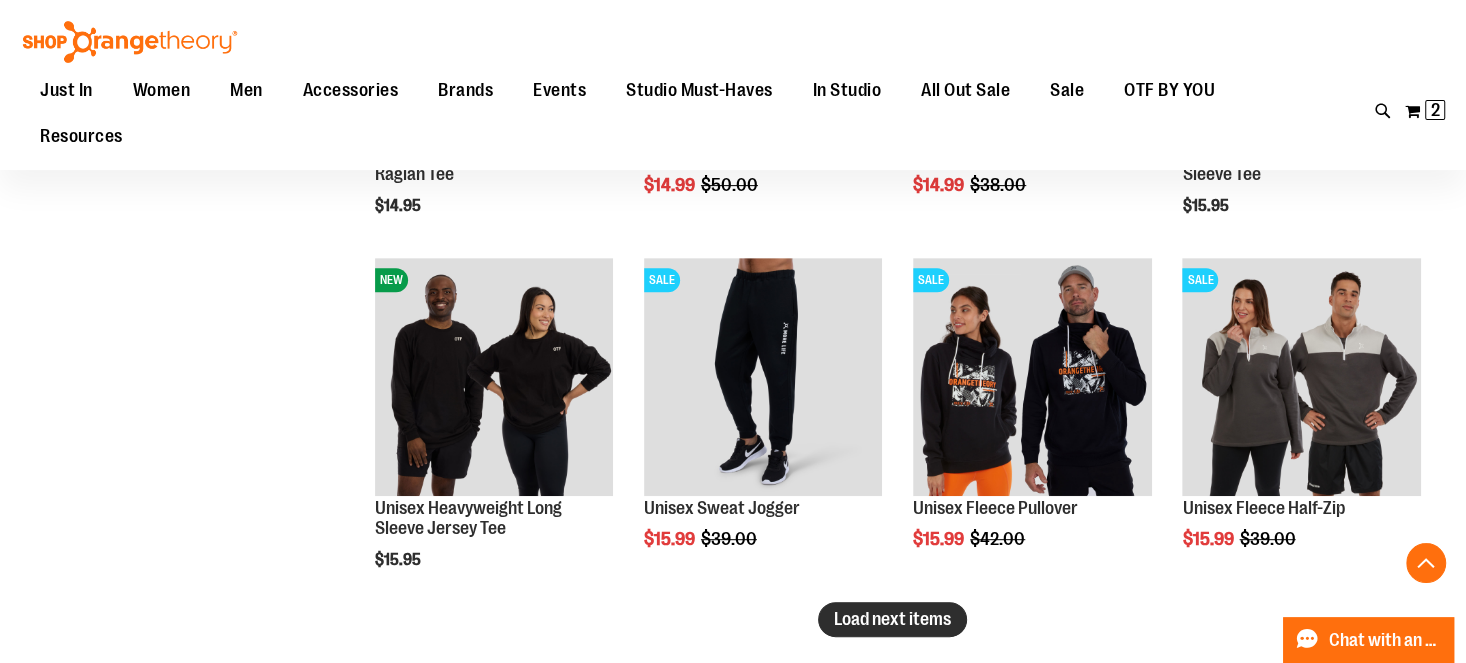 click on "Load next items" at bounding box center [892, 619] 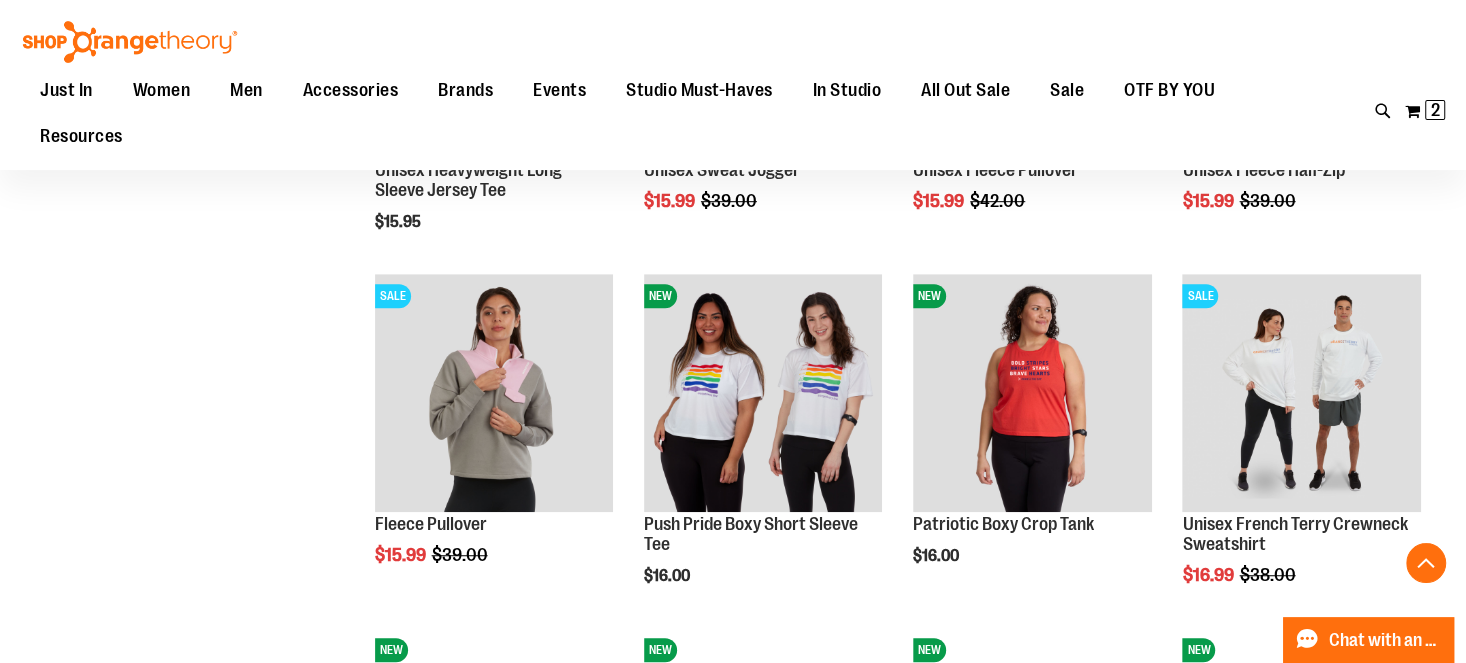 scroll, scrollTop: 6601, scrollLeft: 0, axis: vertical 